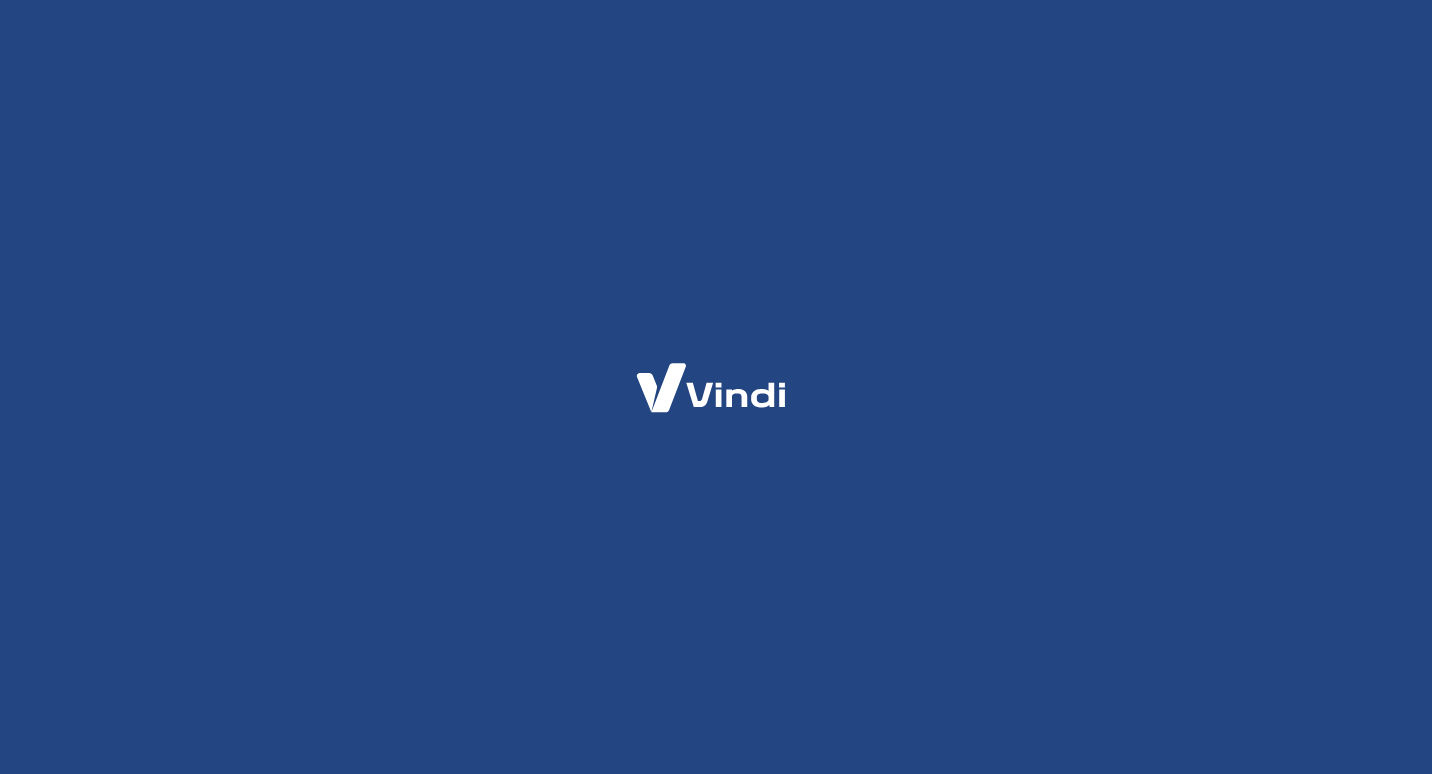 scroll, scrollTop: 0, scrollLeft: 0, axis: both 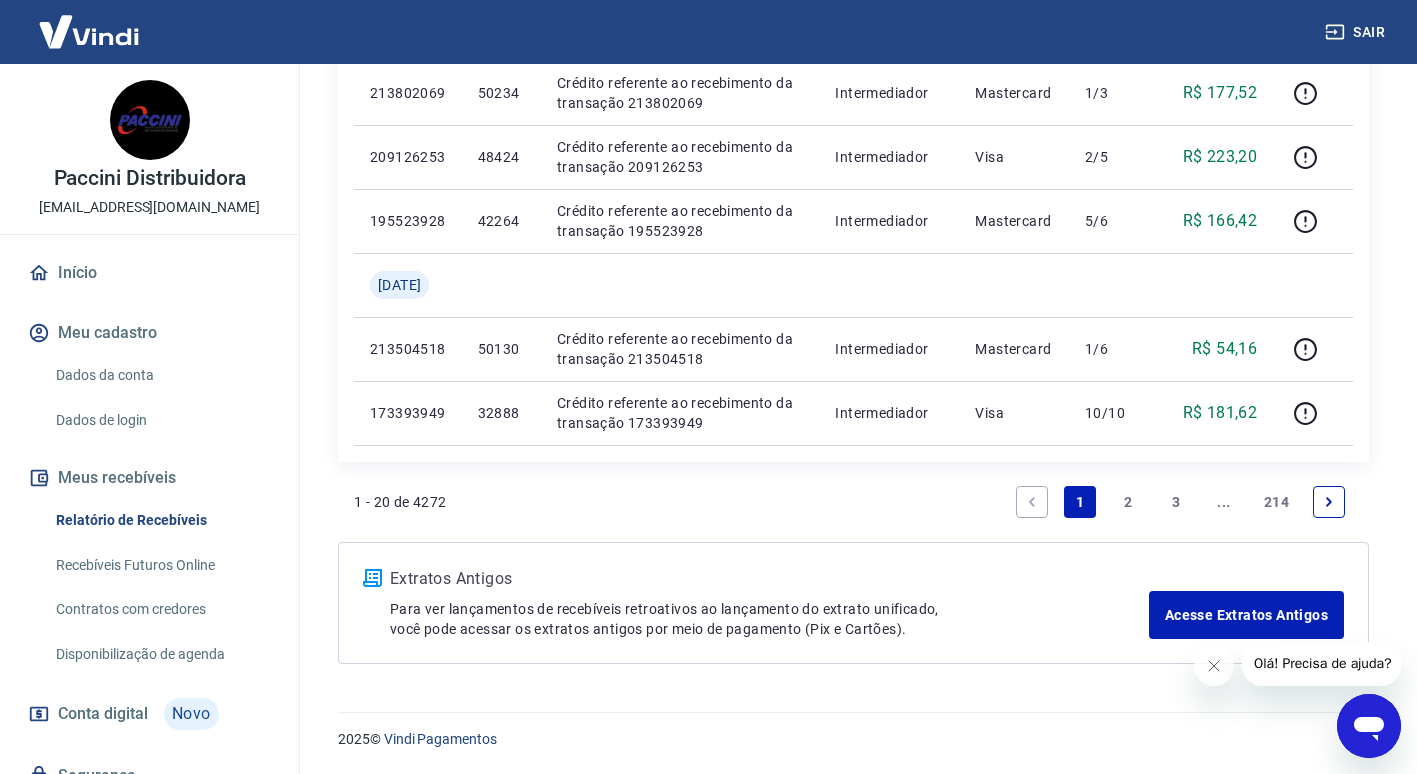 click on "2" at bounding box center (1128, 502) 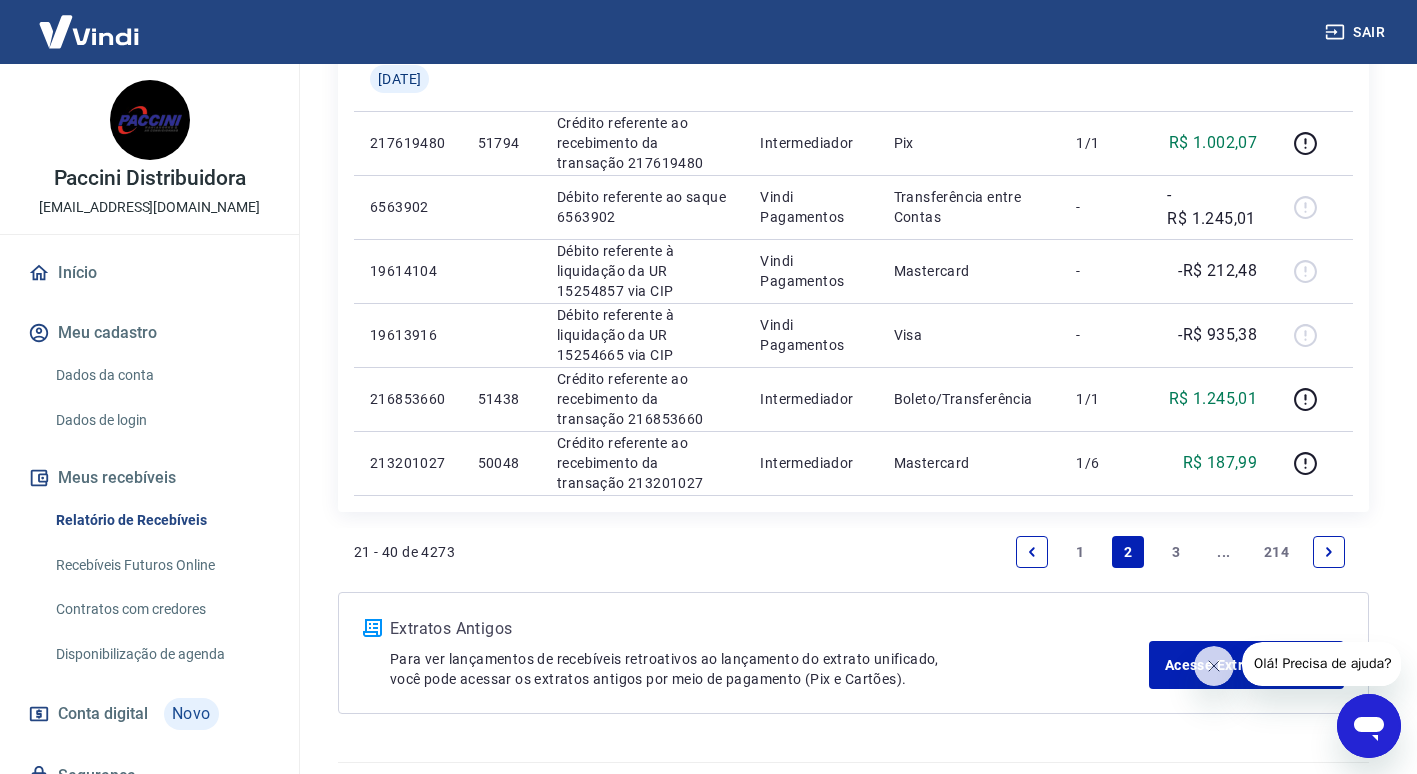 scroll, scrollTop: 1500, scrollLeft: 0, axis: vertical 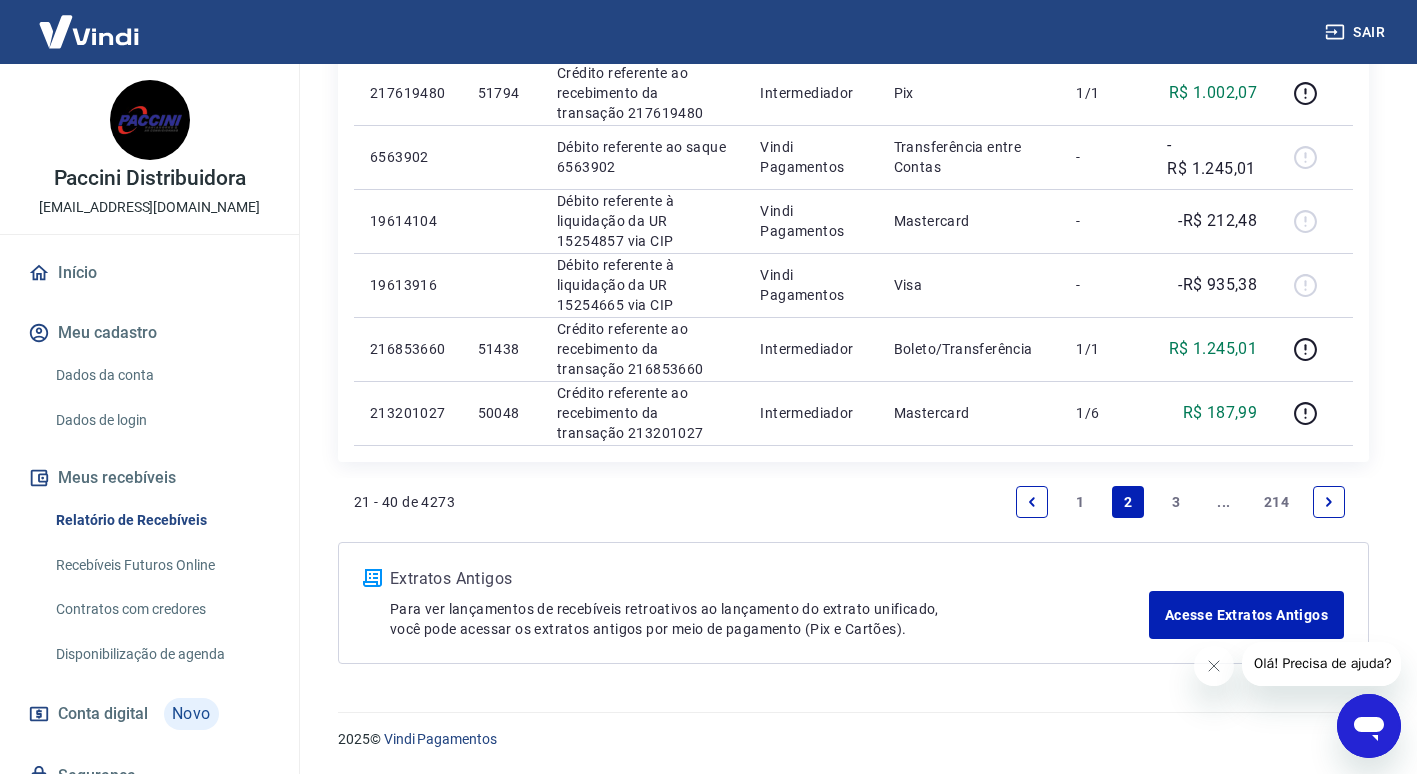 click on "1" at bounding box center (1080, 502) 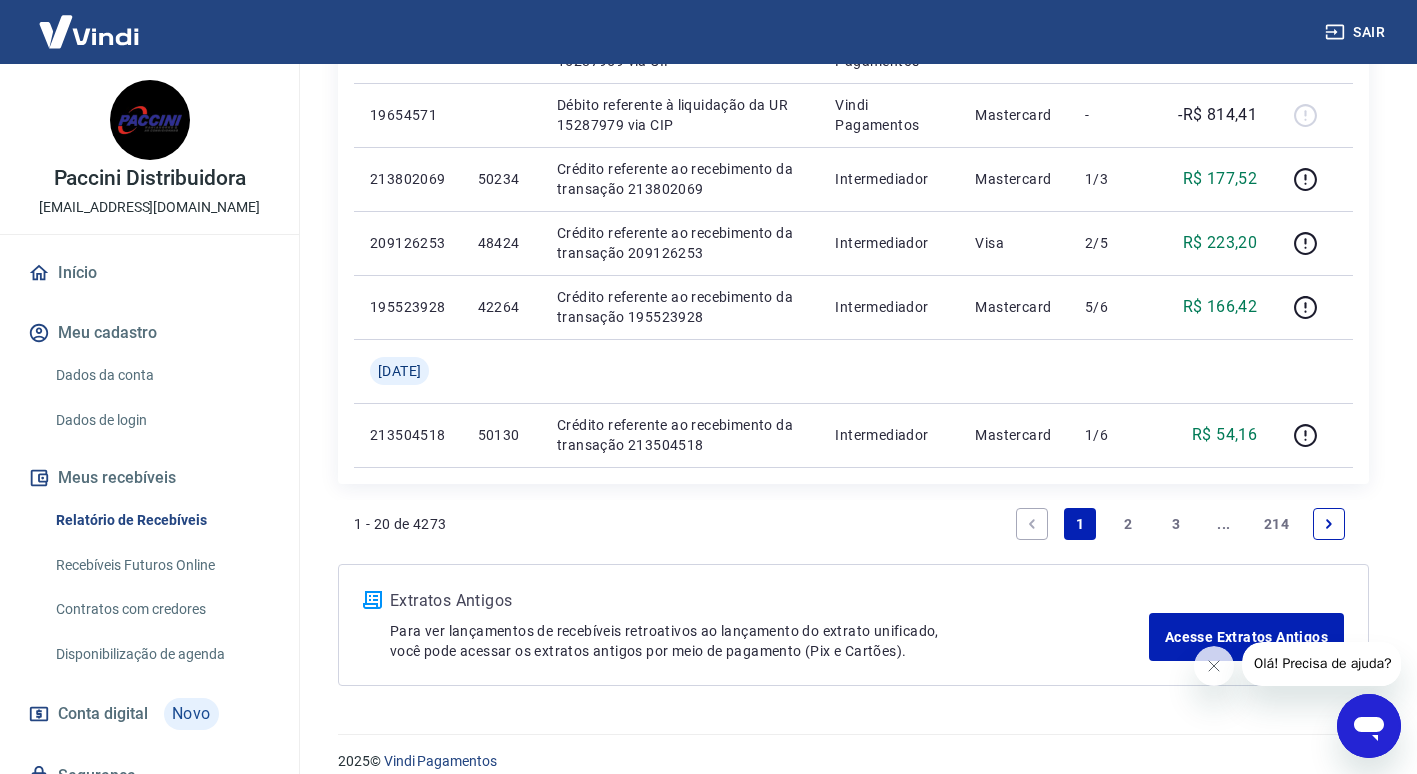scroll, scrollTop: 1500, scrollLeft: 0, axis: vertical 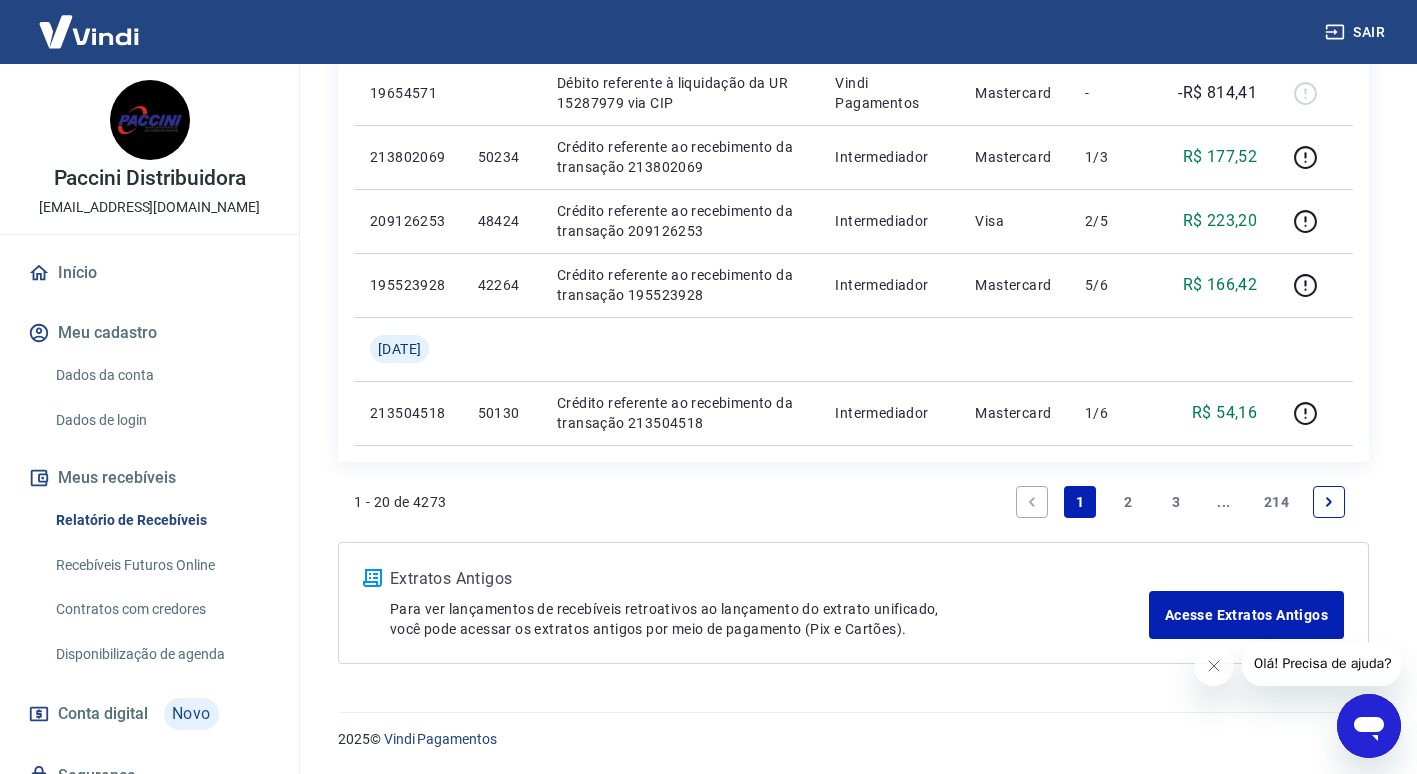 click on "2" at bounding box center (1128, 502) 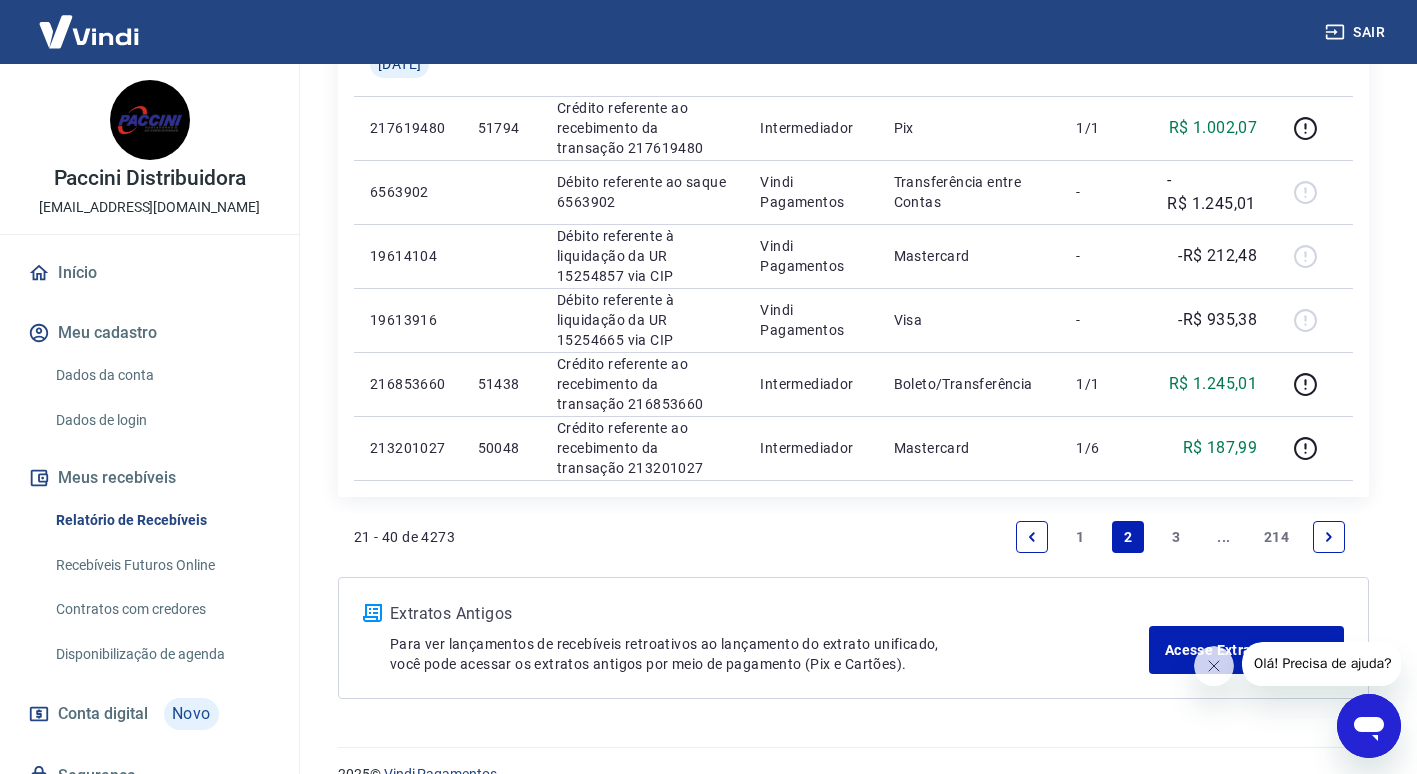scroll, scrollTop: 1500, scrollLeft: 0, axis: vertical 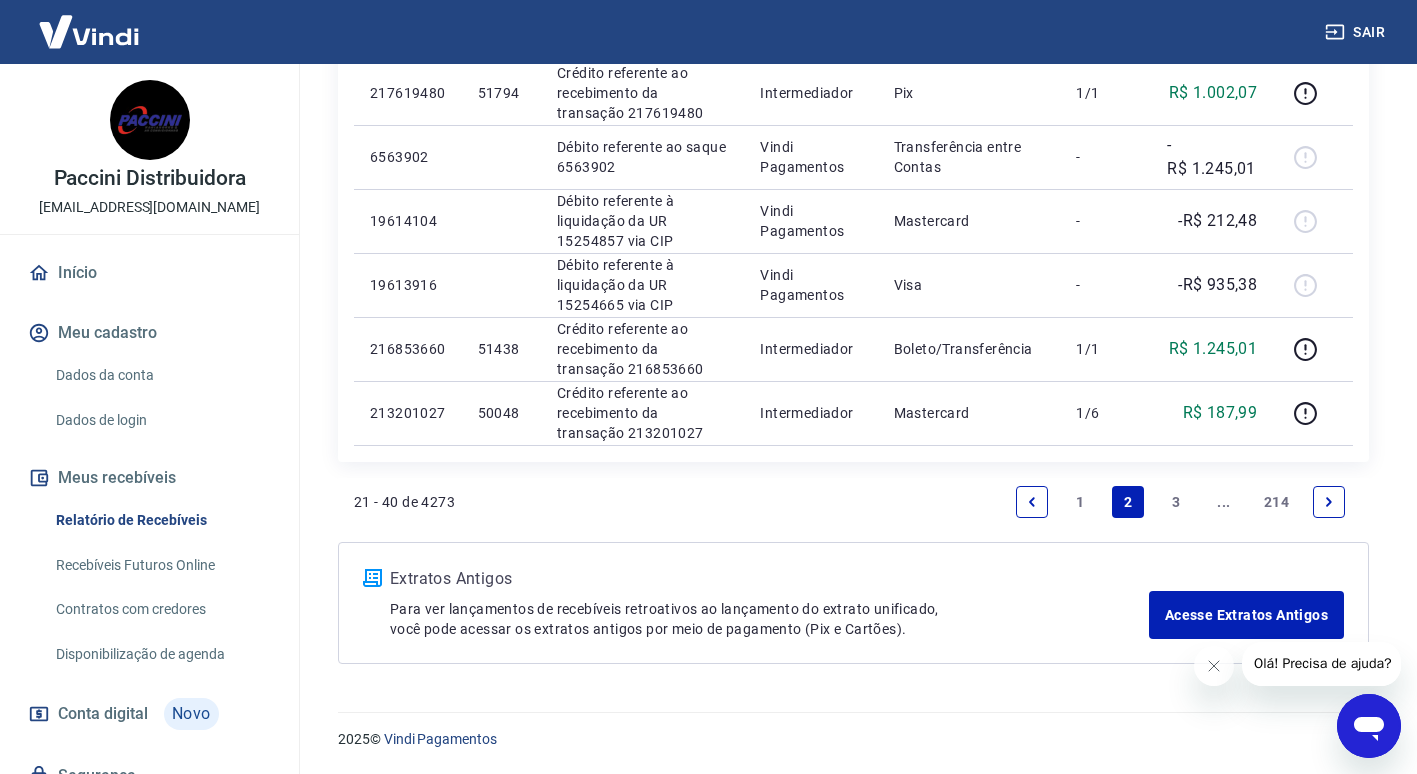 drag, startPoint x: 1081, startPoint y: 508, endPoint x: 696, endPoint y: 491, distance: 385.37515 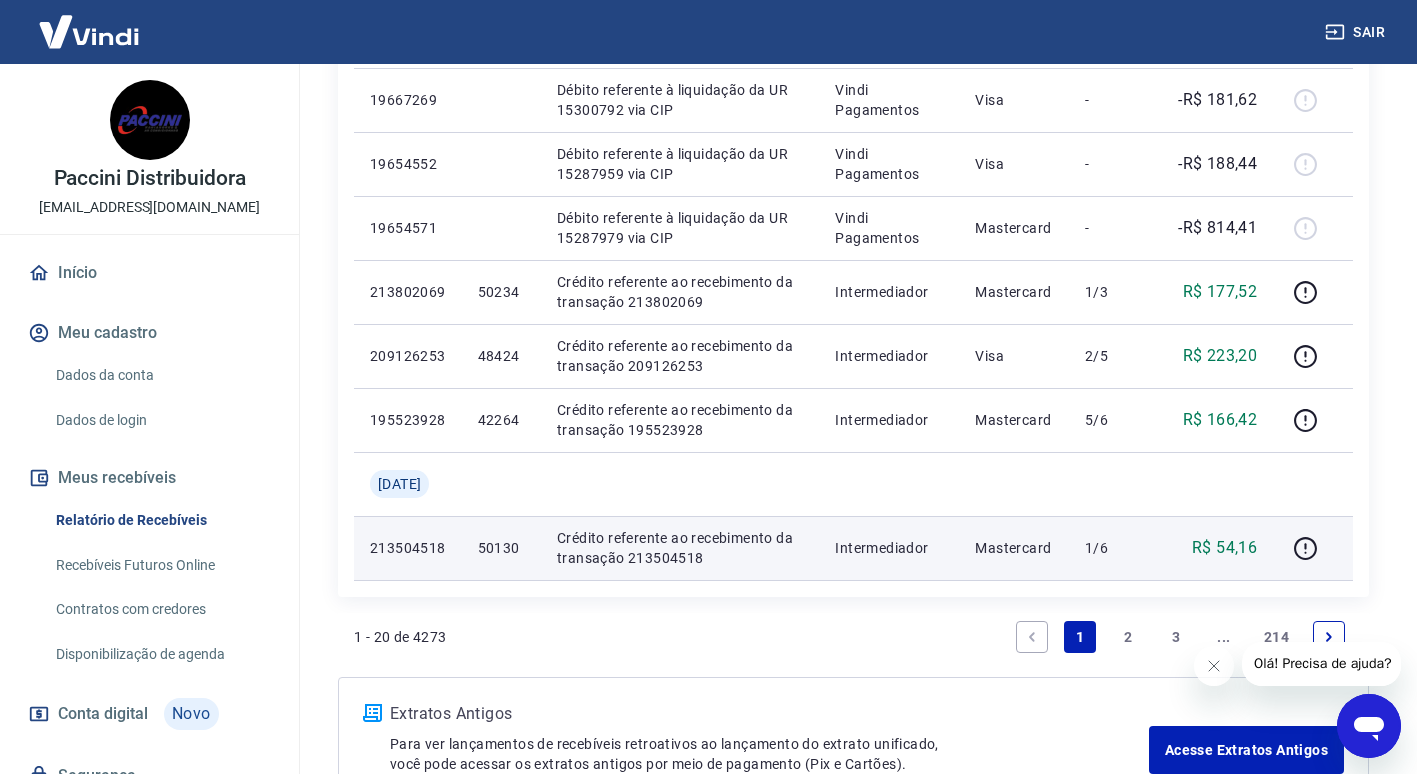 scroll, scrollTop: 1400, scrollLeft: 0, axis: vertical 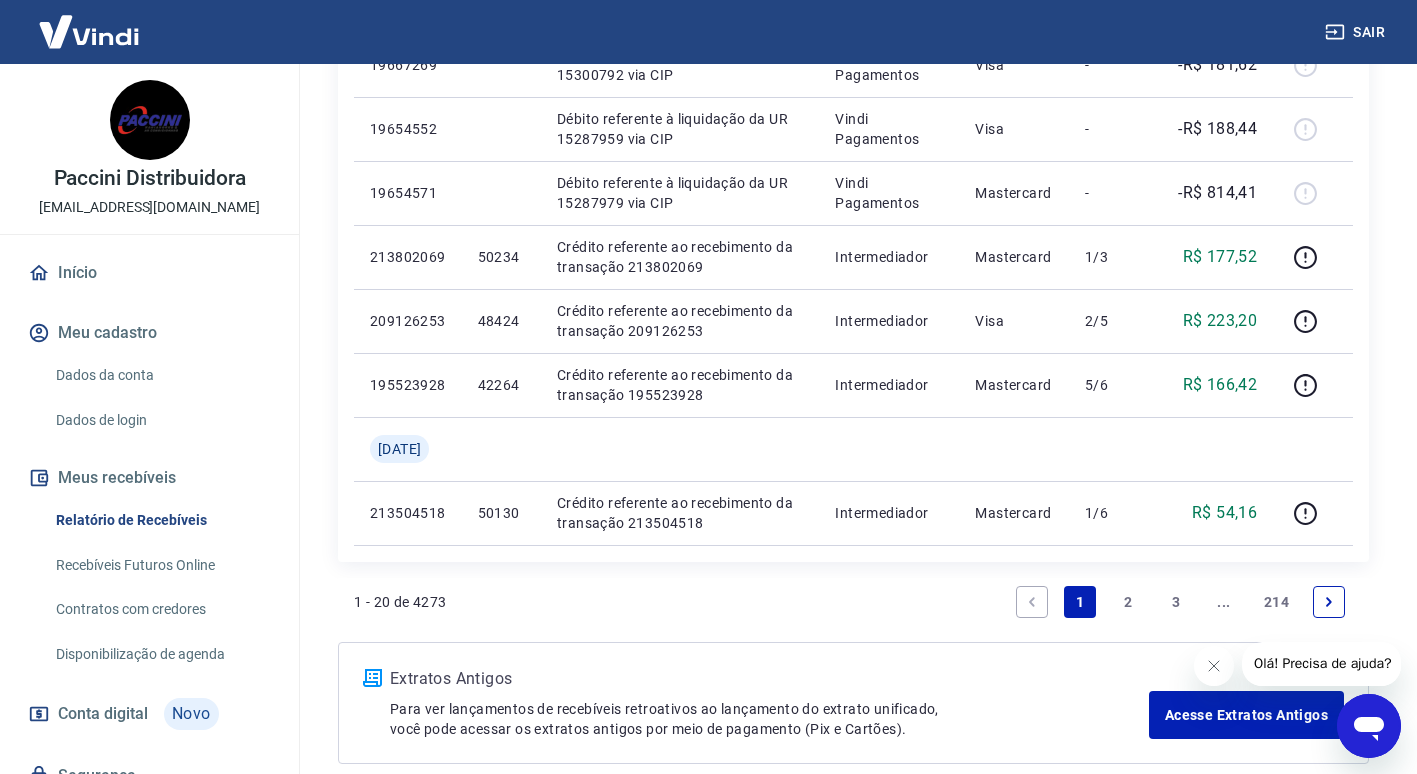 drag, startPoint x: 1129, startPoint y: 592, endPoint x: 720, endPoint y: 620, distance: 409.9573 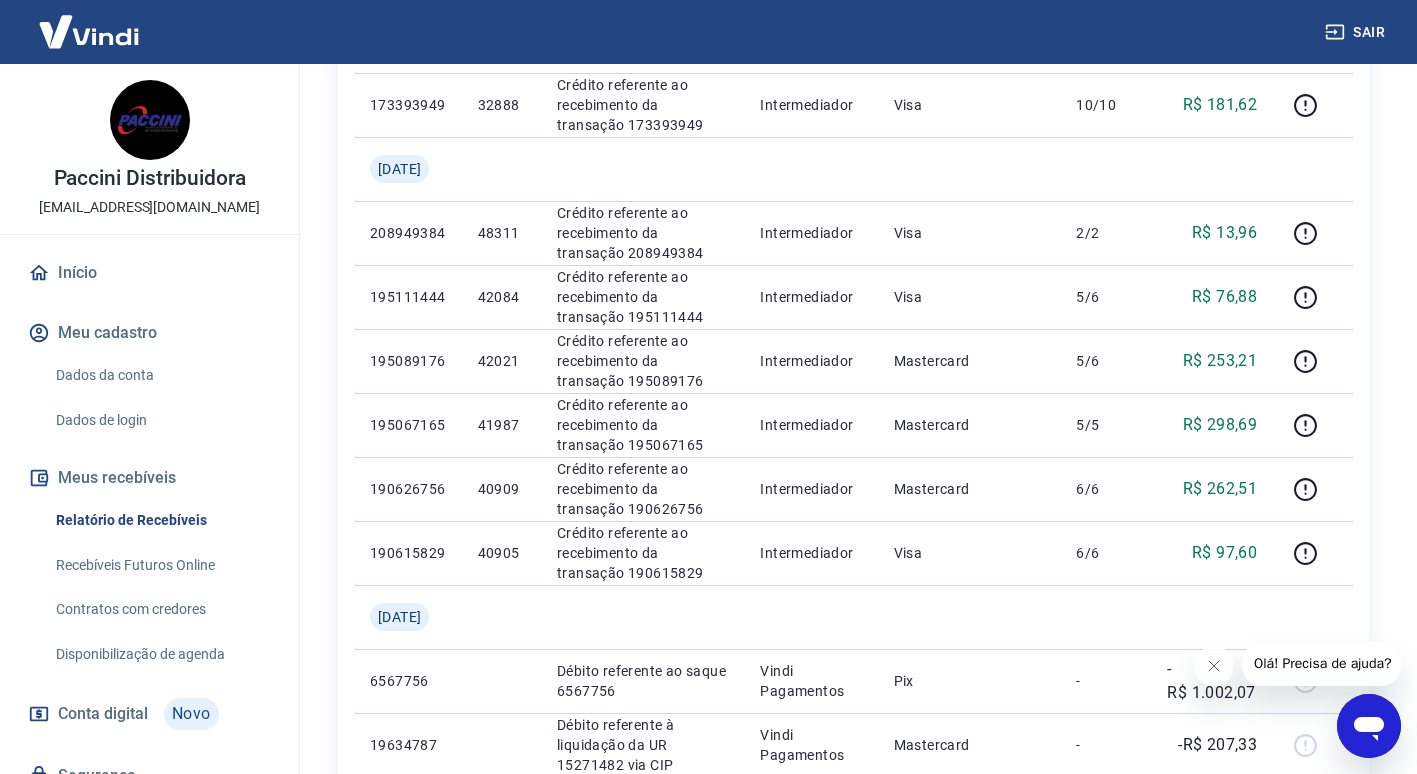 scroll, scrollTop: 0, scrollLeft: 0, axis: both 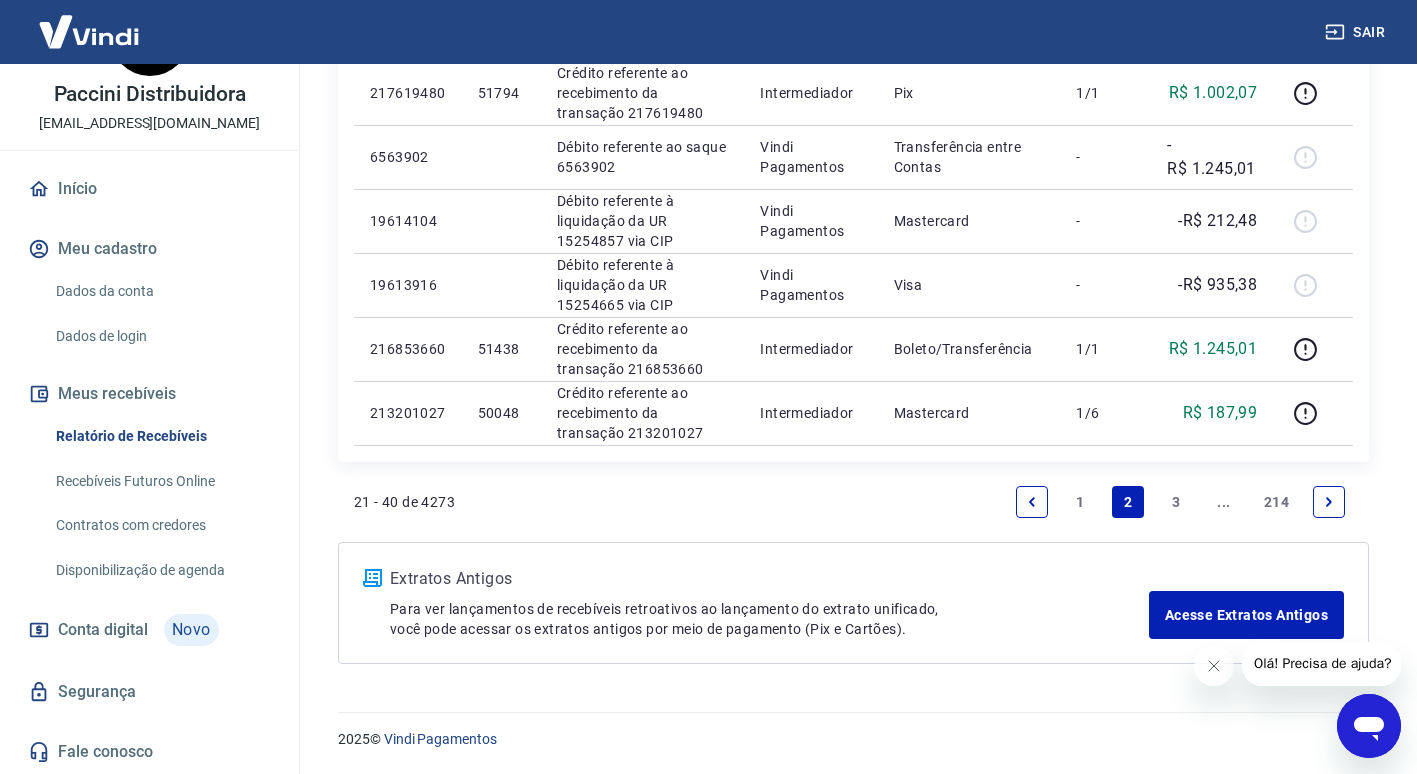 drag, startPoint x: 1073, startPoint y: 508, endPoint x: 773, endPoint y: 639, distance: 327.35455 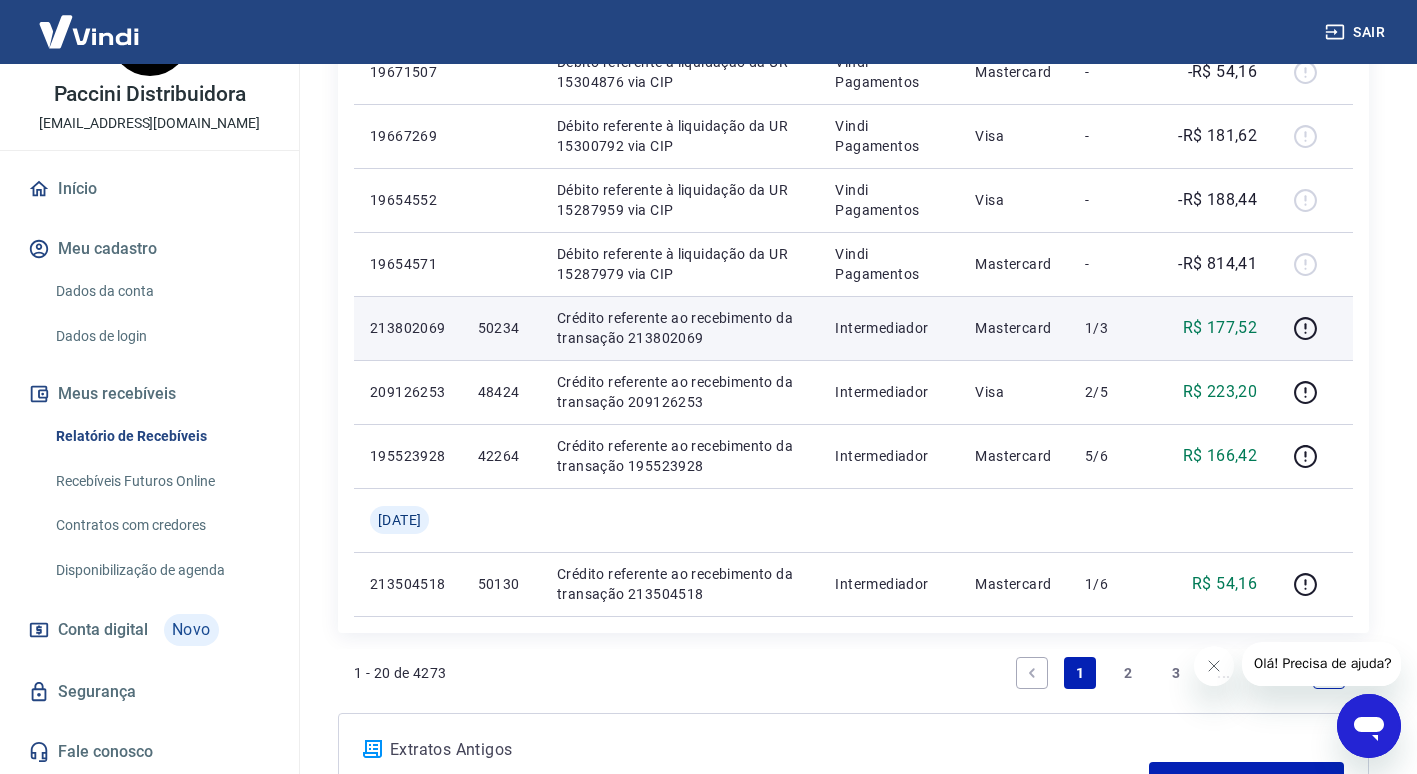 scroll, scrollTop: 1400, scrollLeft: 0, axis: vertical 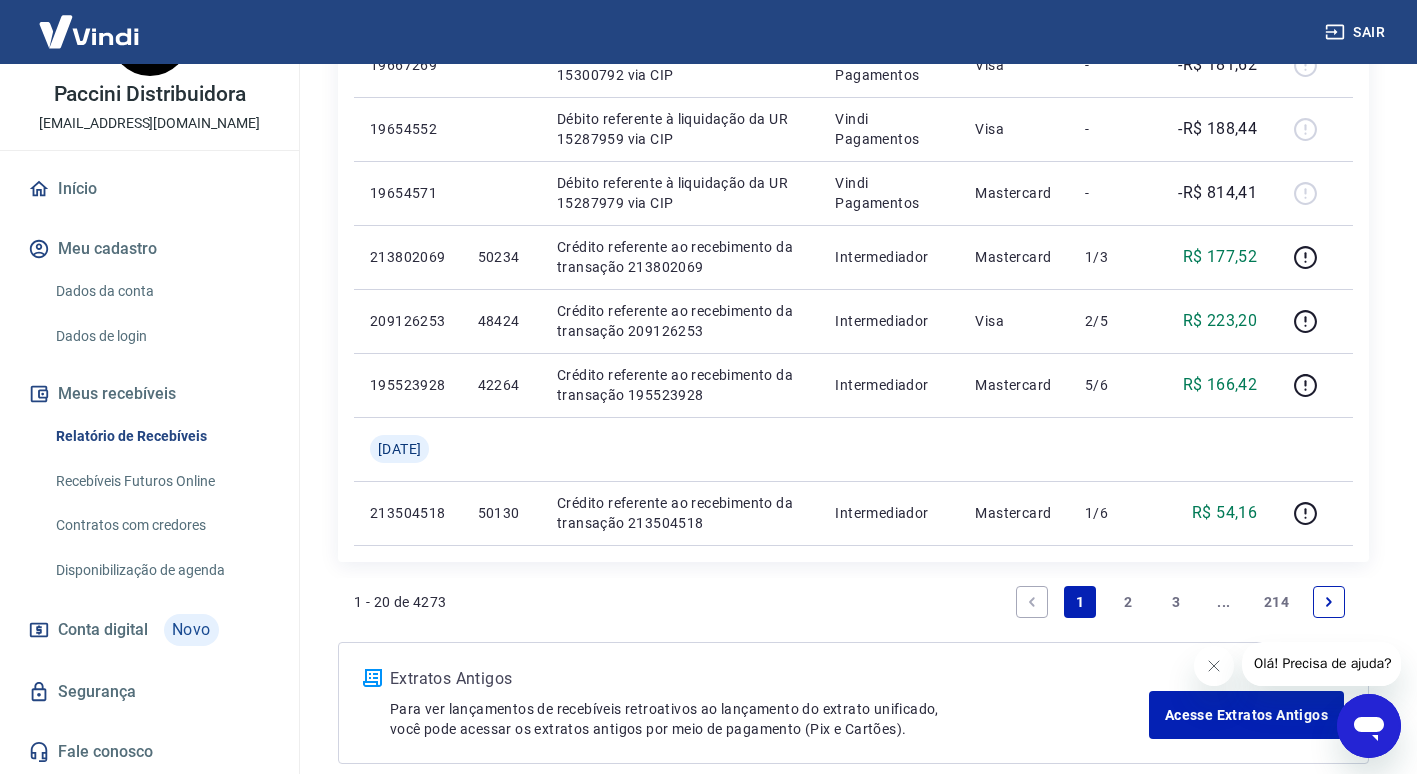 drag, startPoint x: 1122, startPoint y: 592, endPoint x: 1113, endPoint y: 581, distance: 14.21267 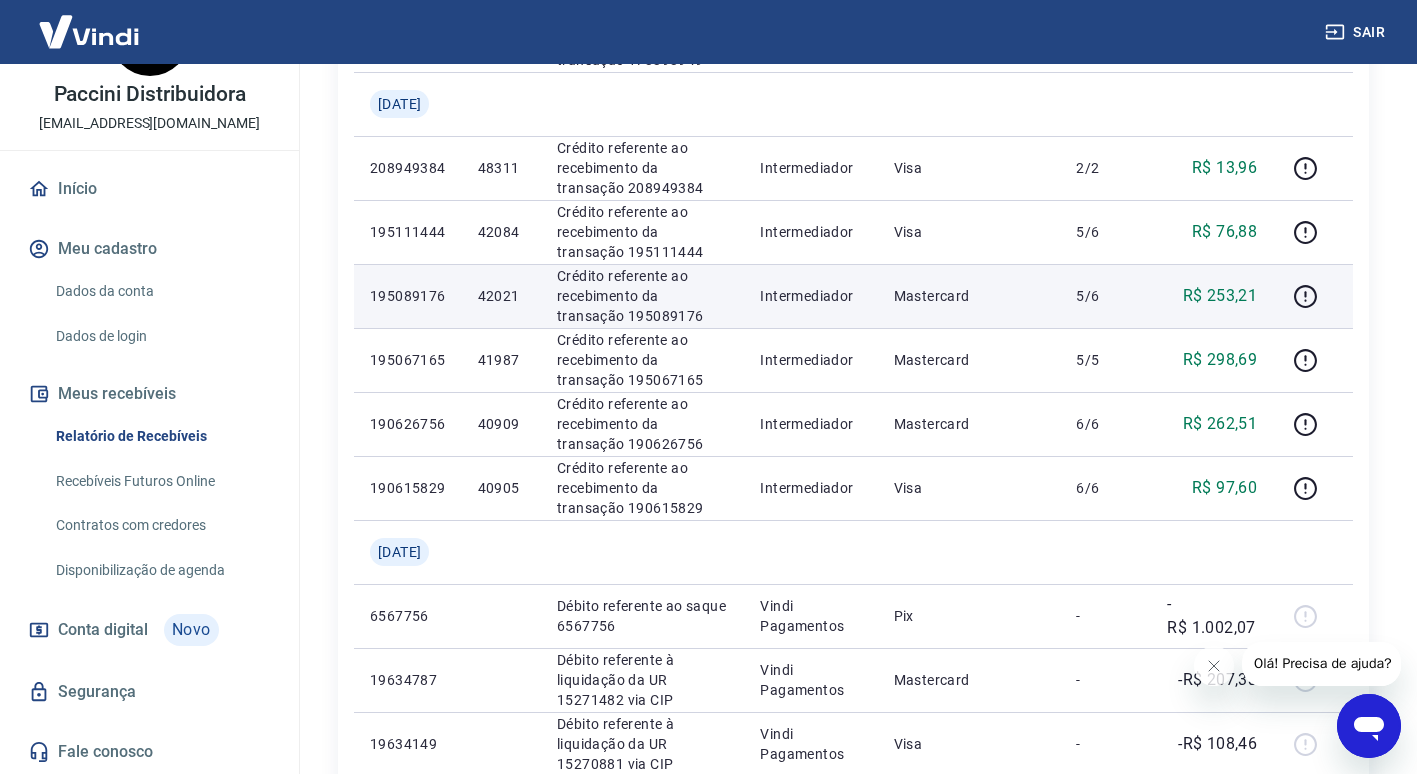 scroll, scrollTop: 500, scrollLeft: 0, axis: vertical 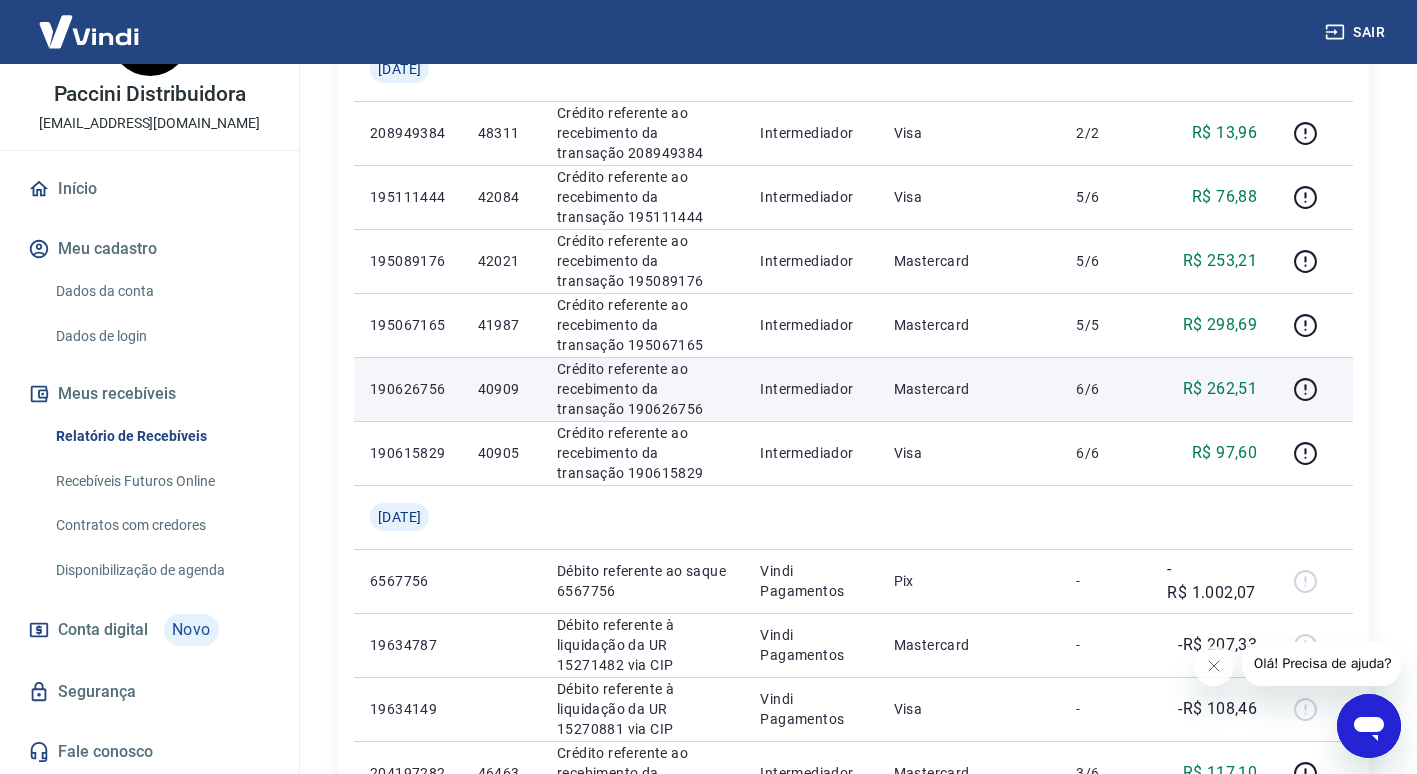 click on "40909" at bounding box center (501, 389) 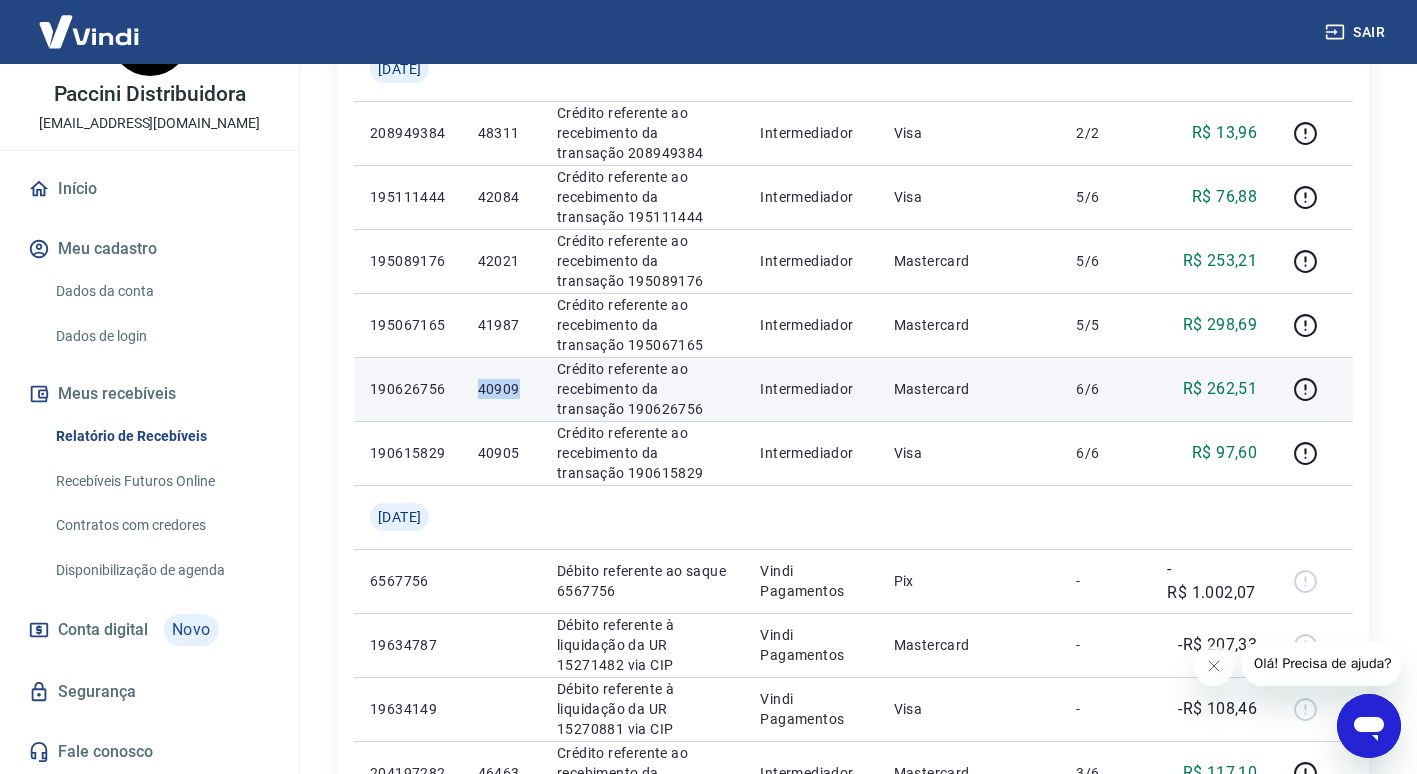 click on "40909" at bounding box center [501, 389] 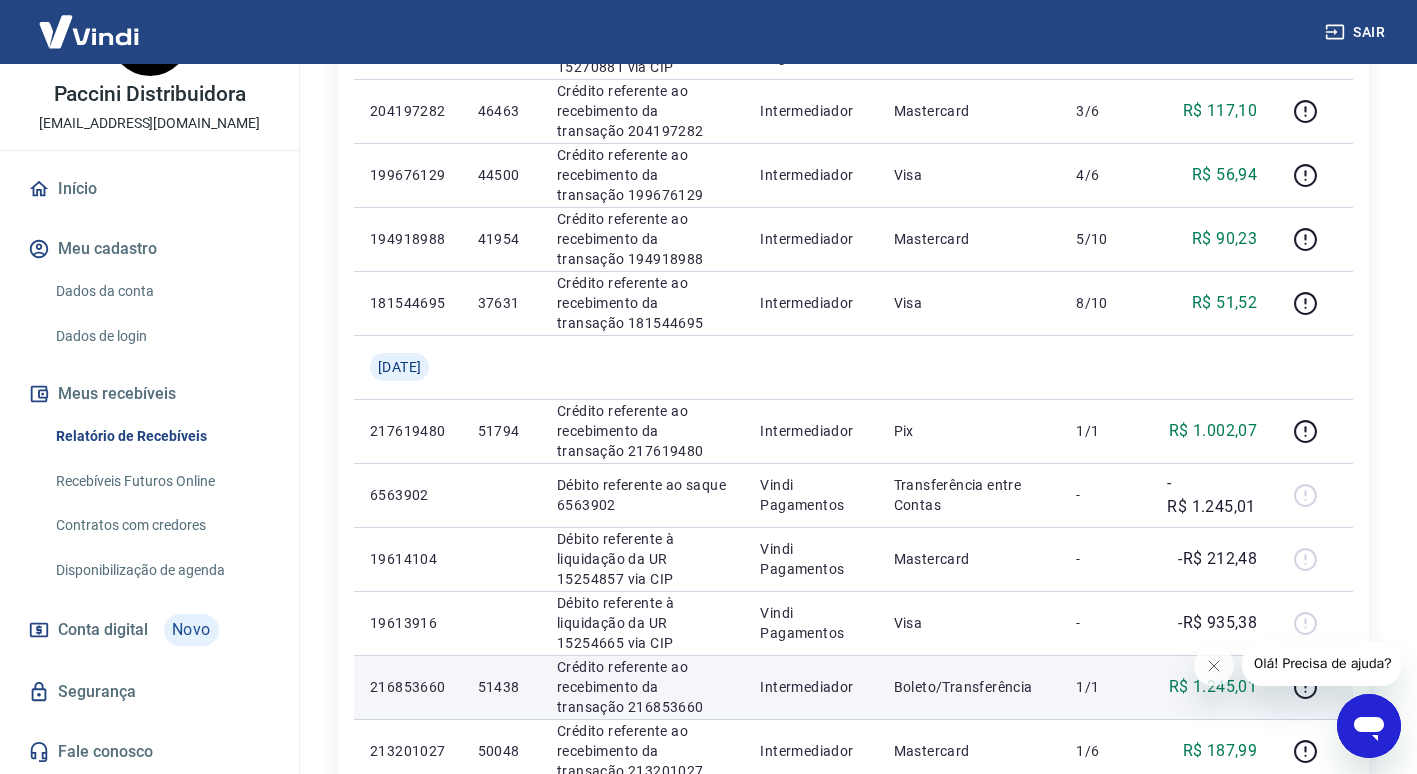 scroll, scrollTop: 1500, scrollLeft: 0, axis: vertical 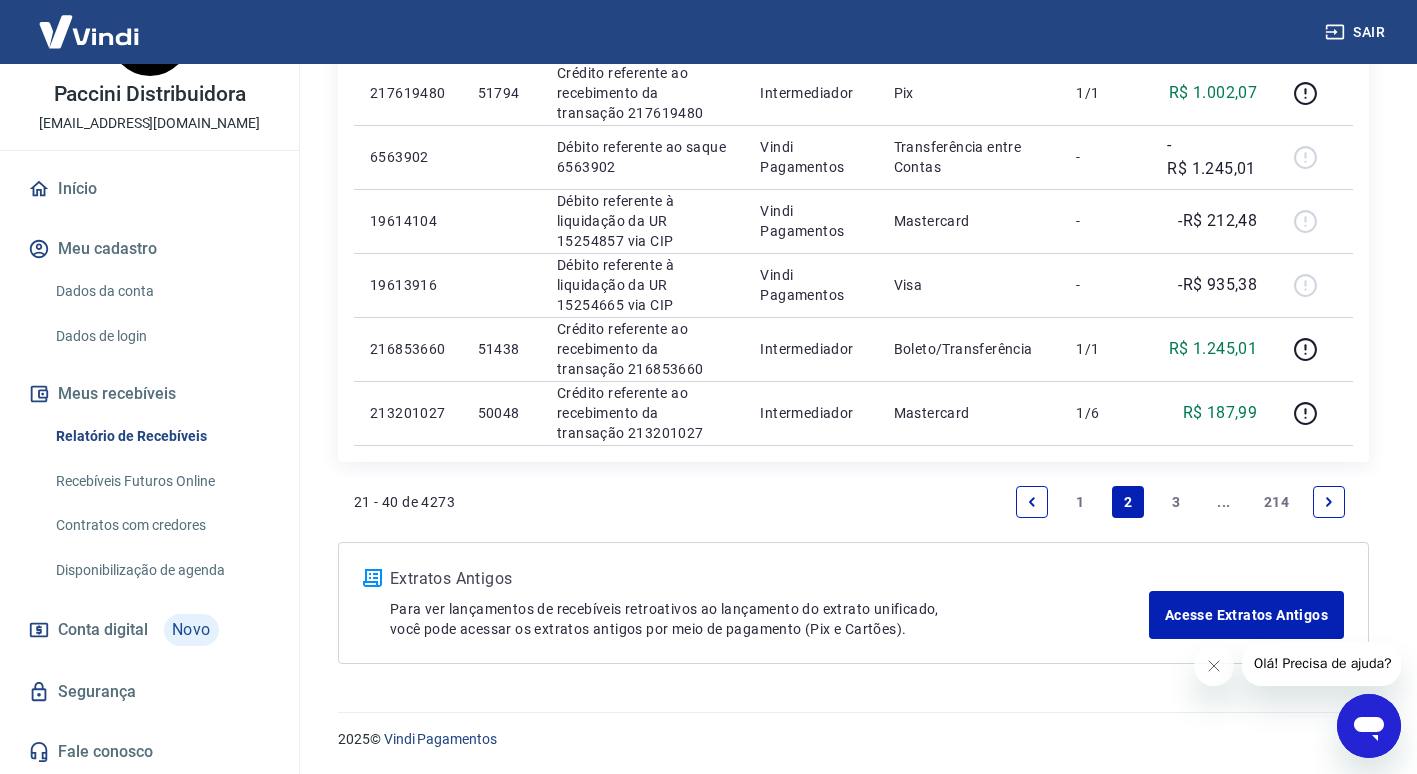 click on "1" at bounding box center (1080, 502) 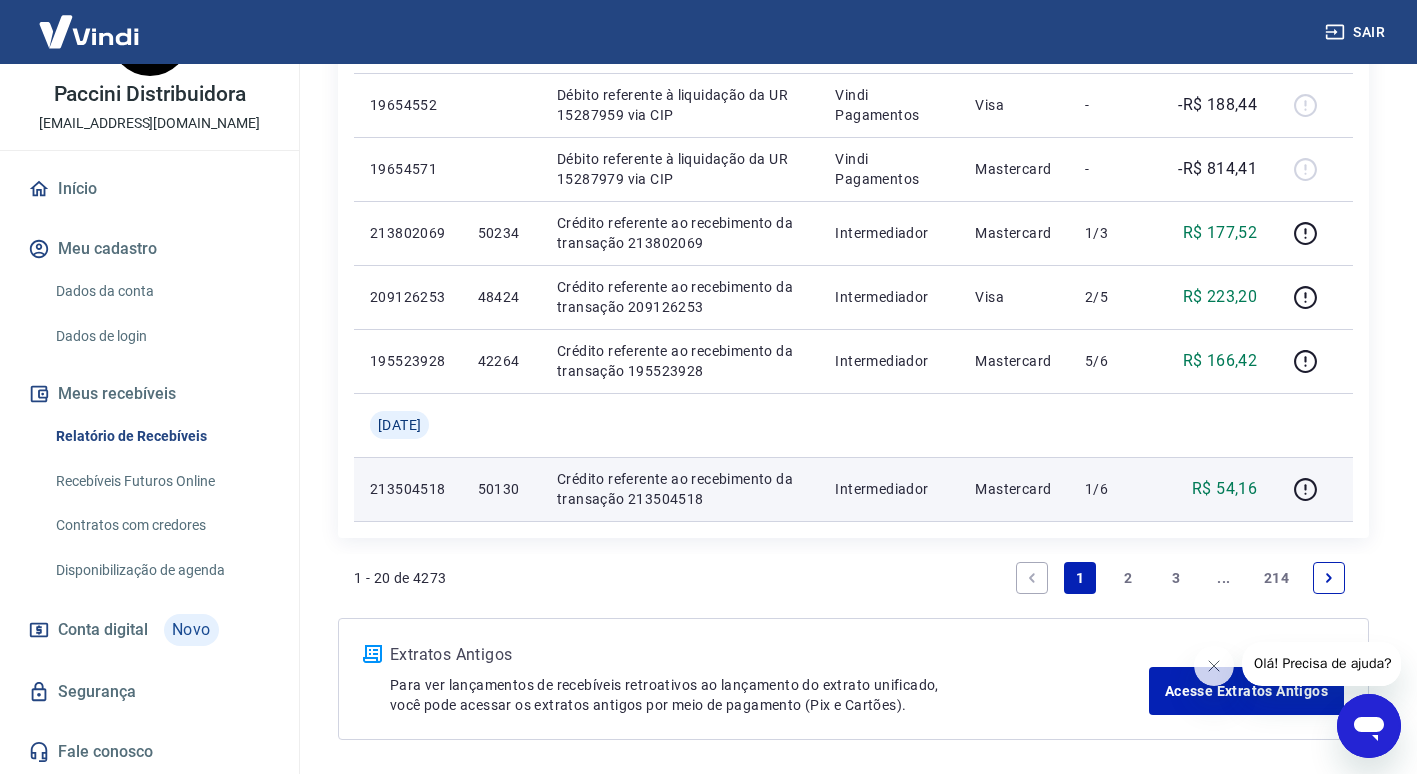 scroll, scrollTop: 1500, scrollLeft: 0, axis: vertical 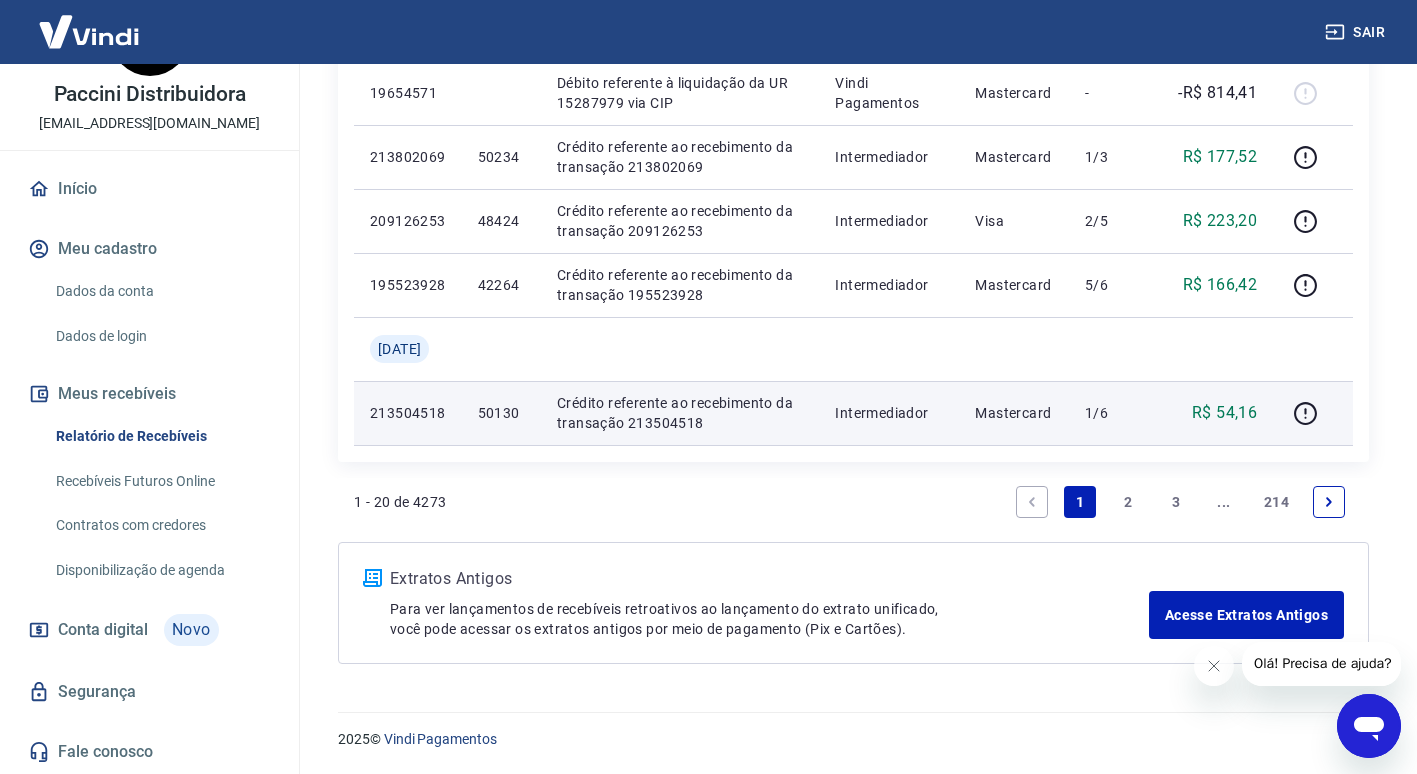 click on "50130" at bounding box center (501, 413) 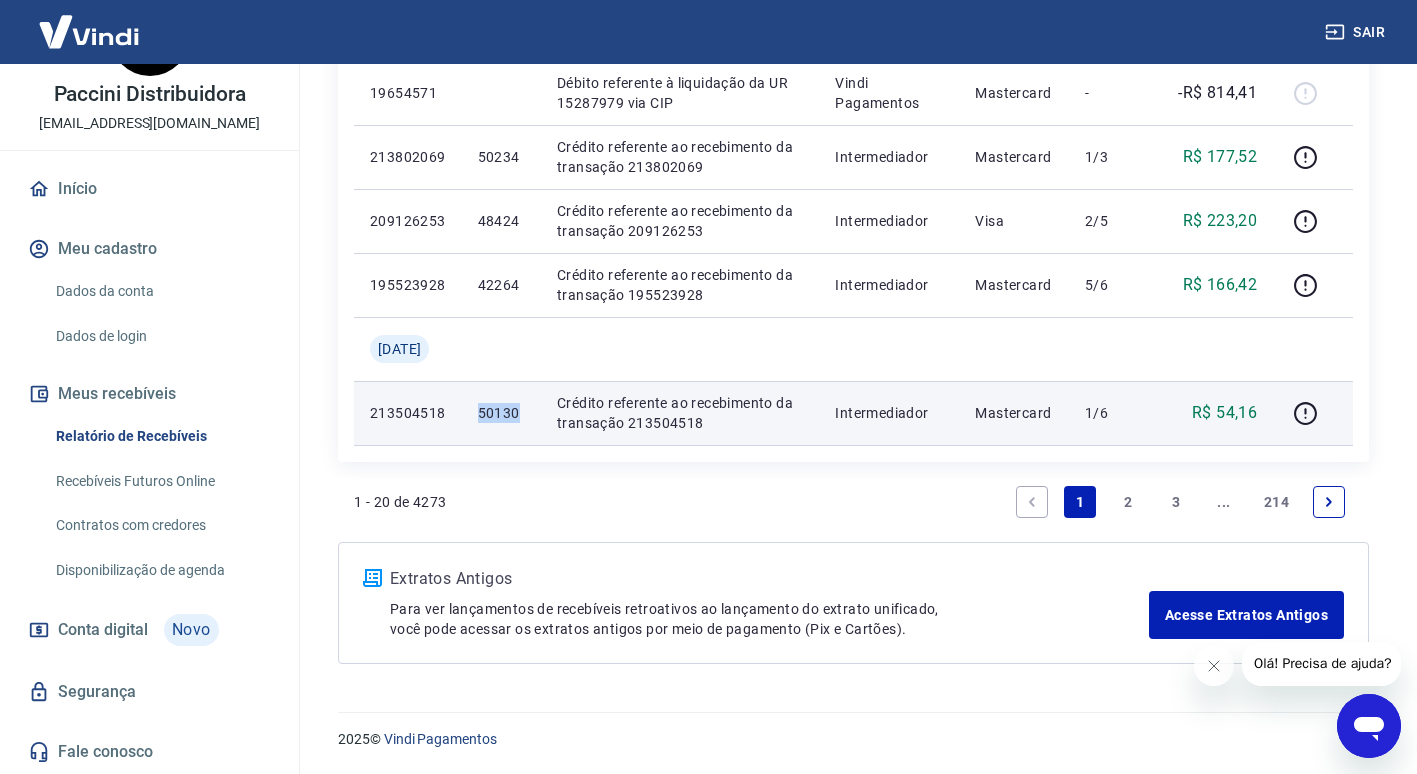 click on "50130" at bounding box center (501, 413) 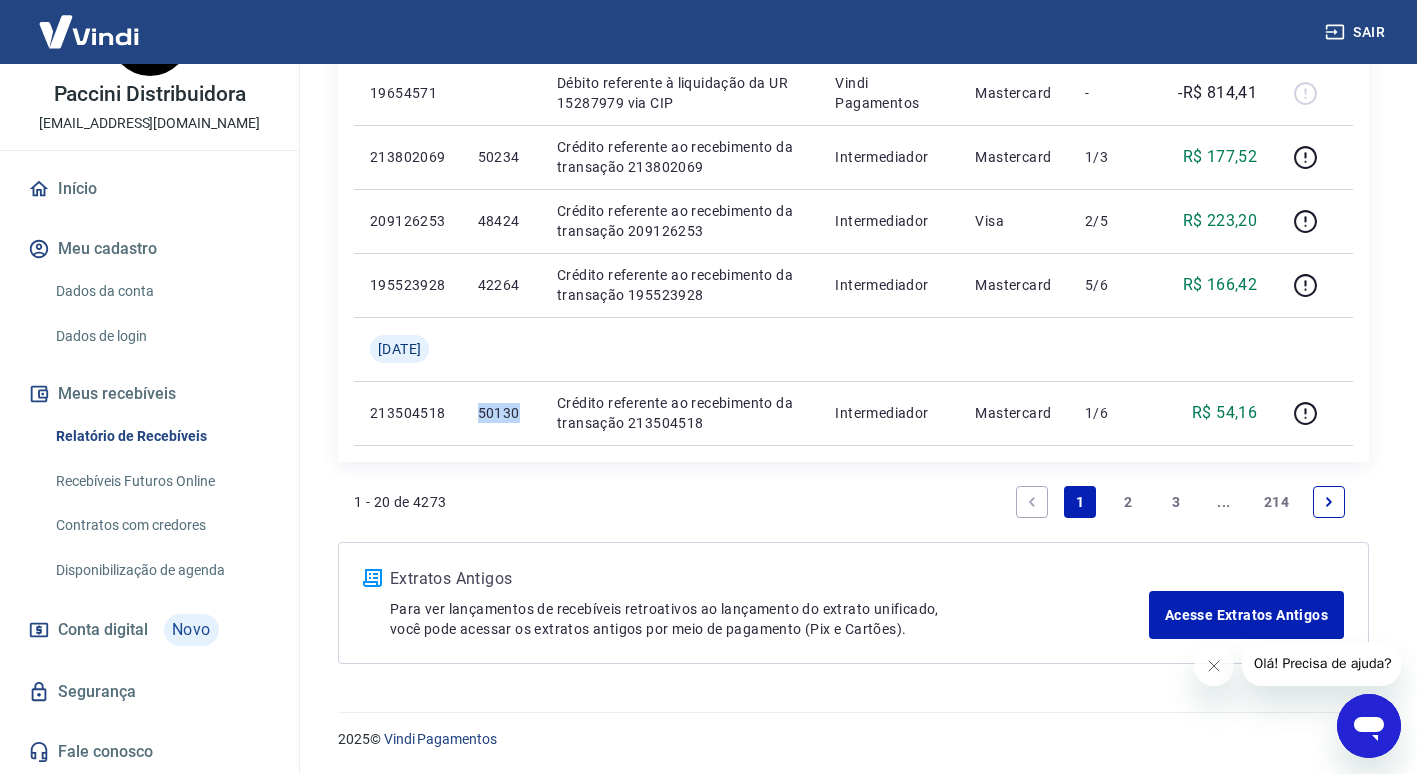 type 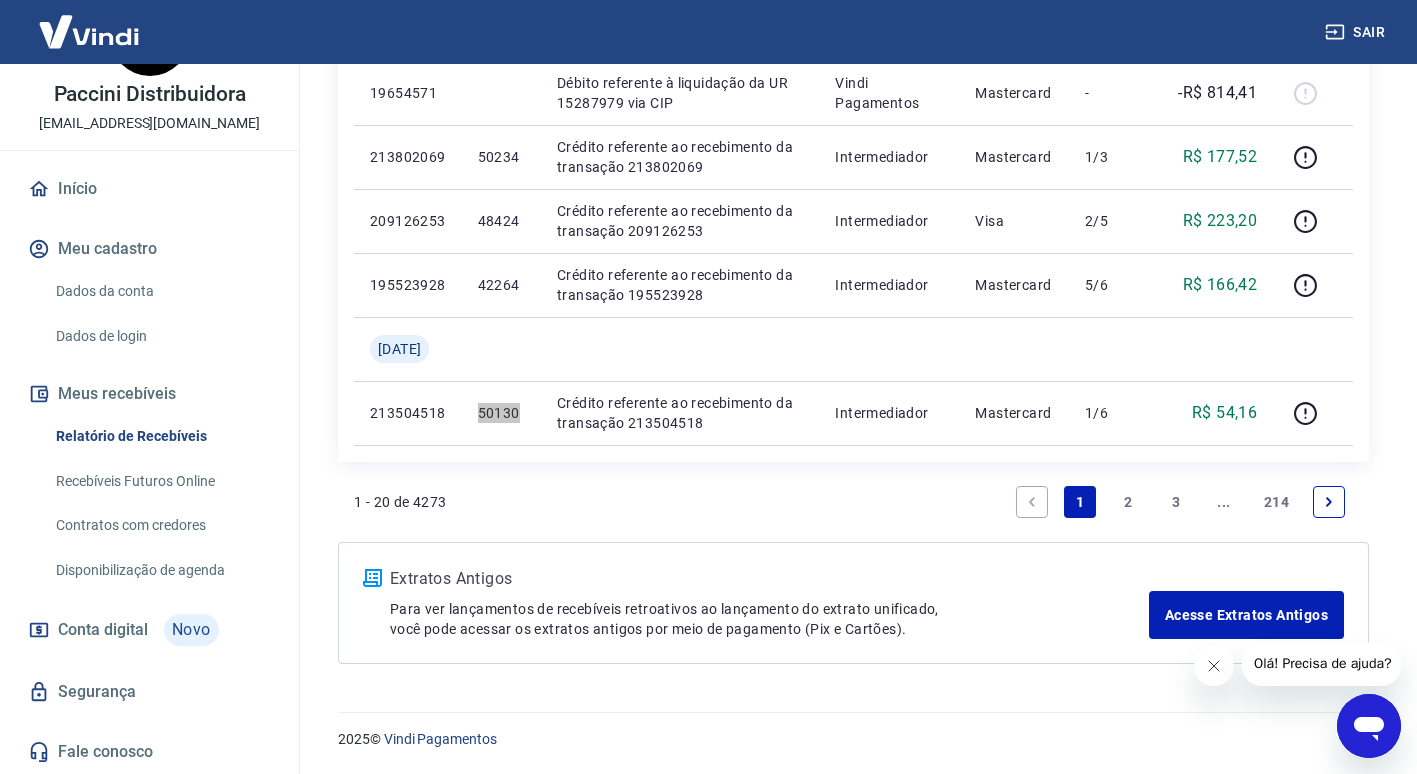 type 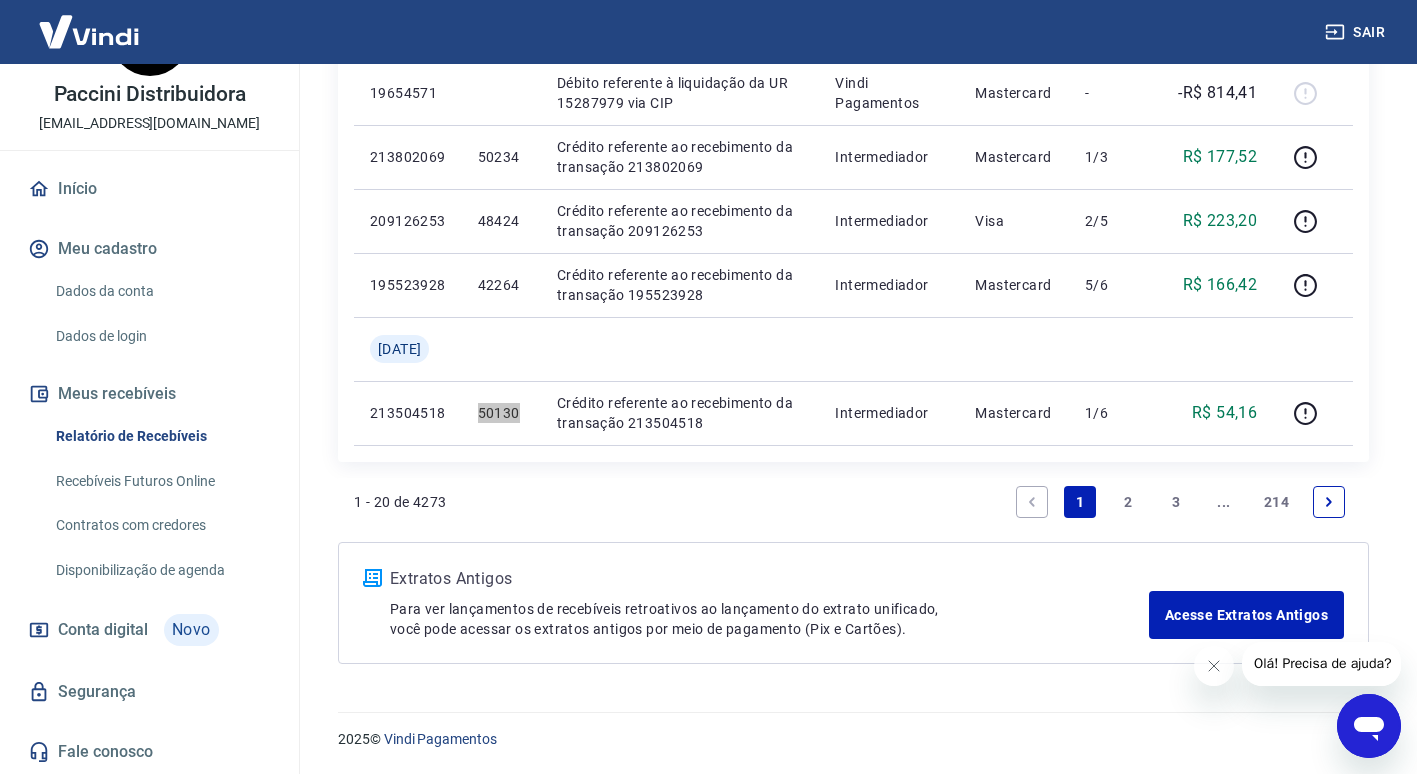 type 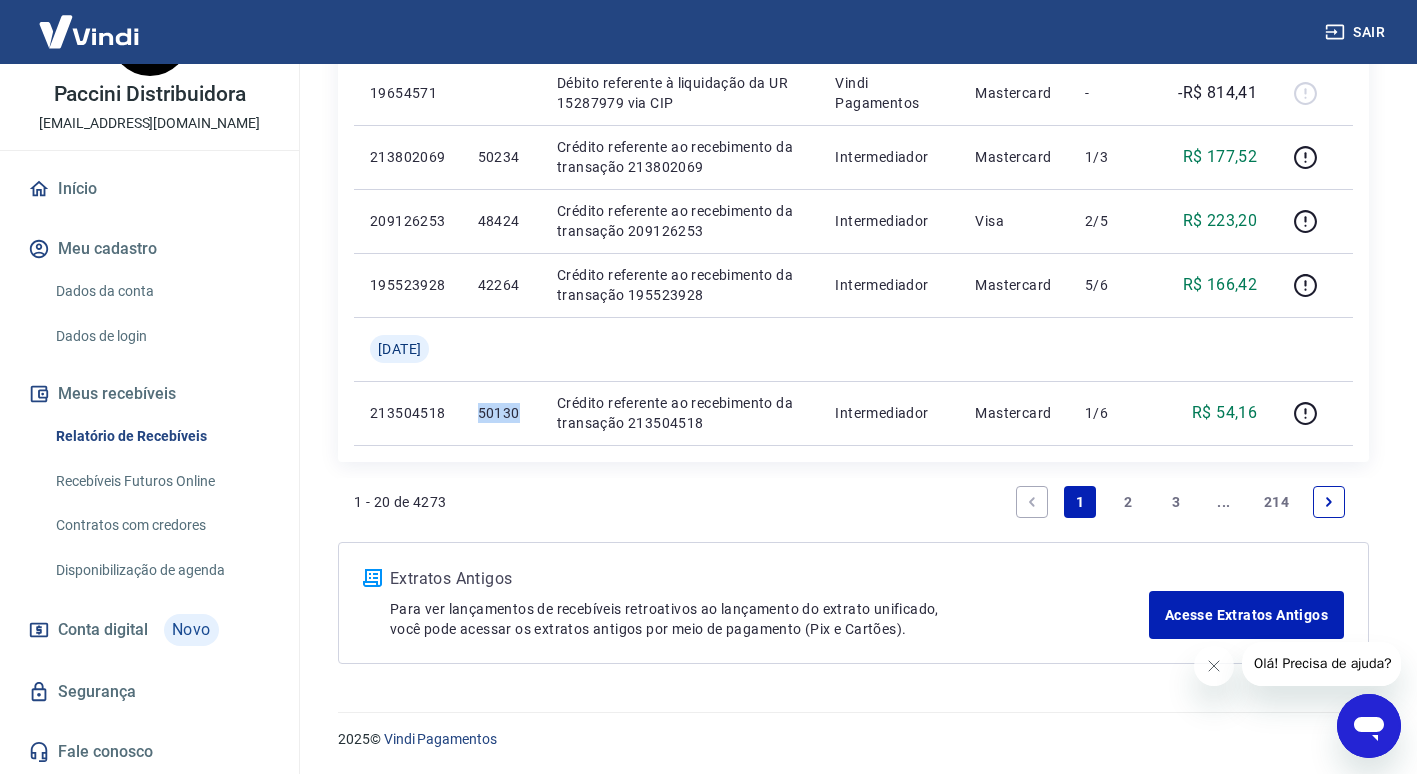 type 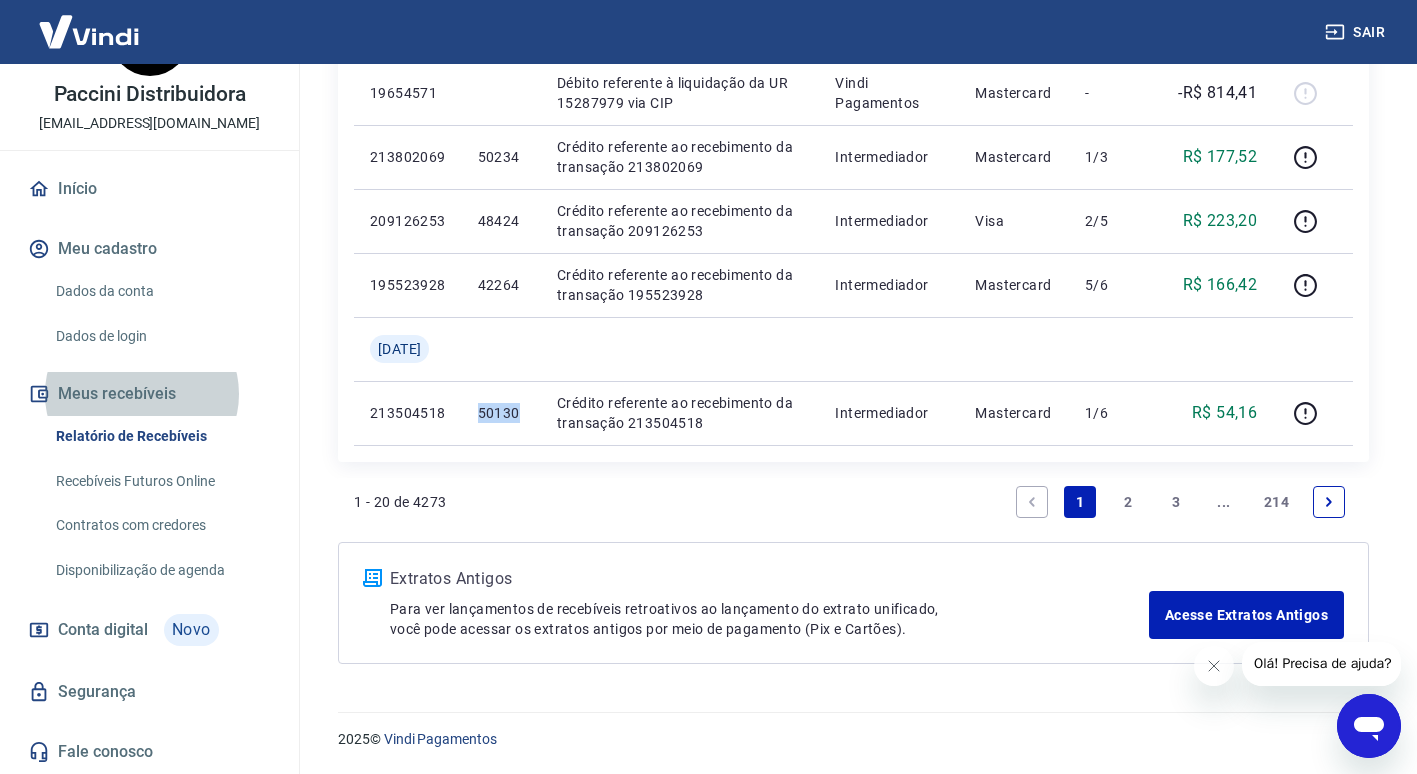 type 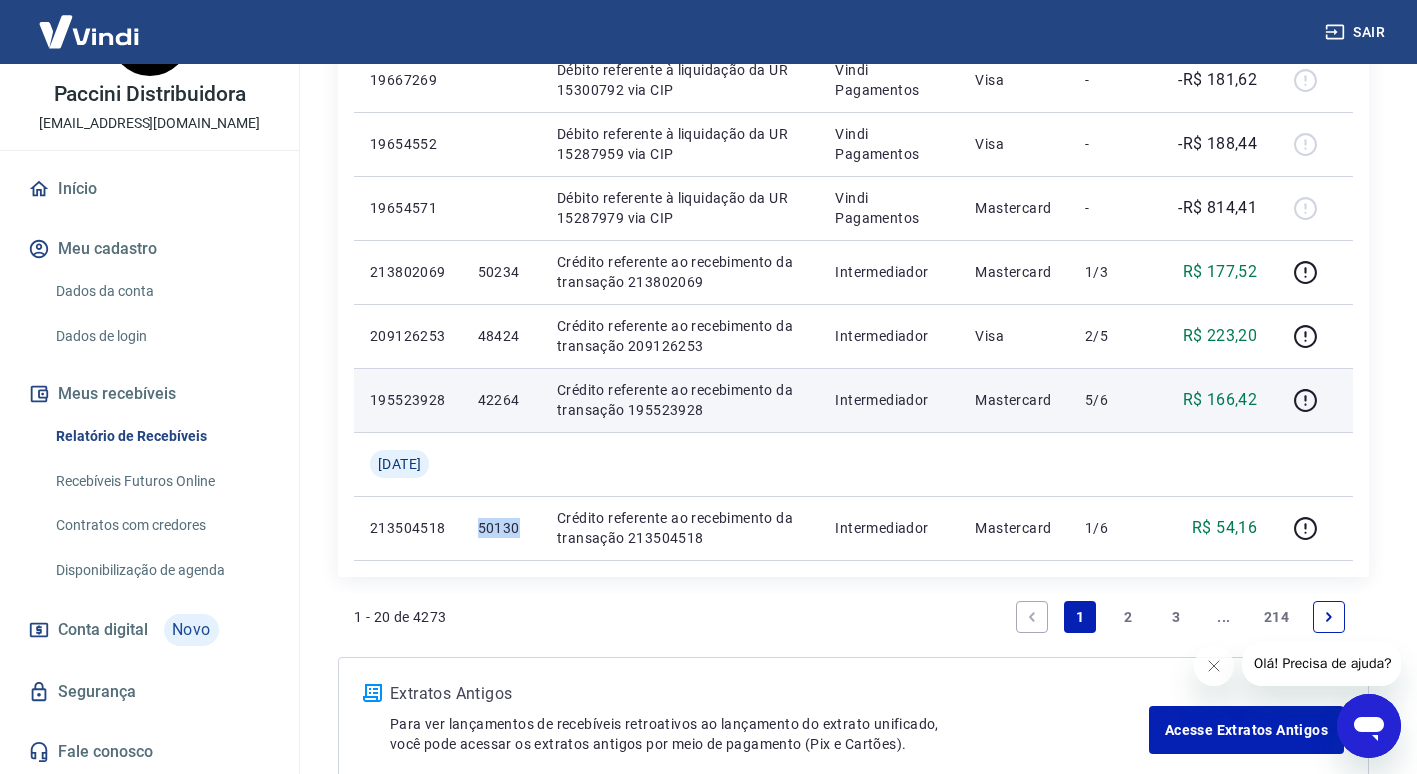 scroll, scrollTop: 1500, scrollLeft: 0, axis: vertical 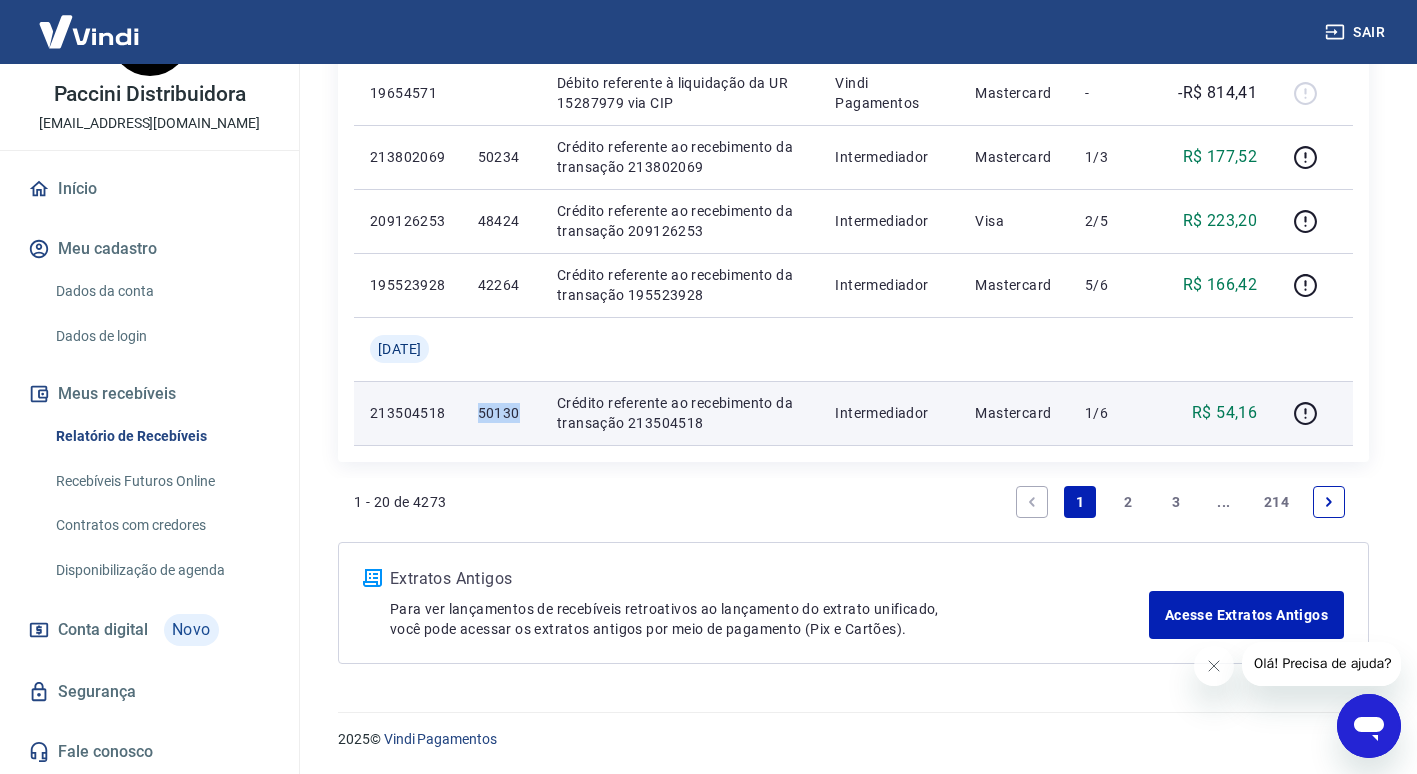 click on "50130" at bounding box center (501, 413) 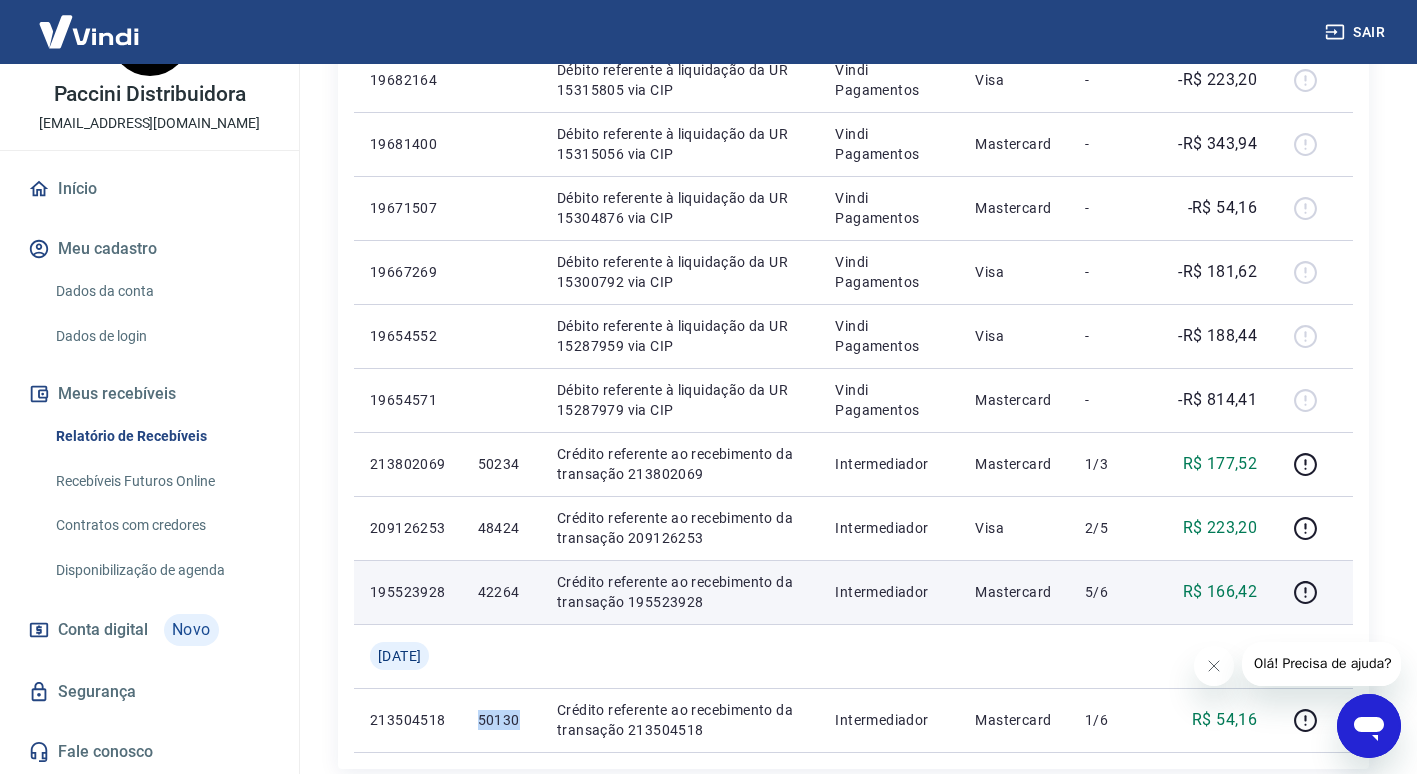 scroll, scrollTop: 1500, scrollLeft: 0, axis: vertical 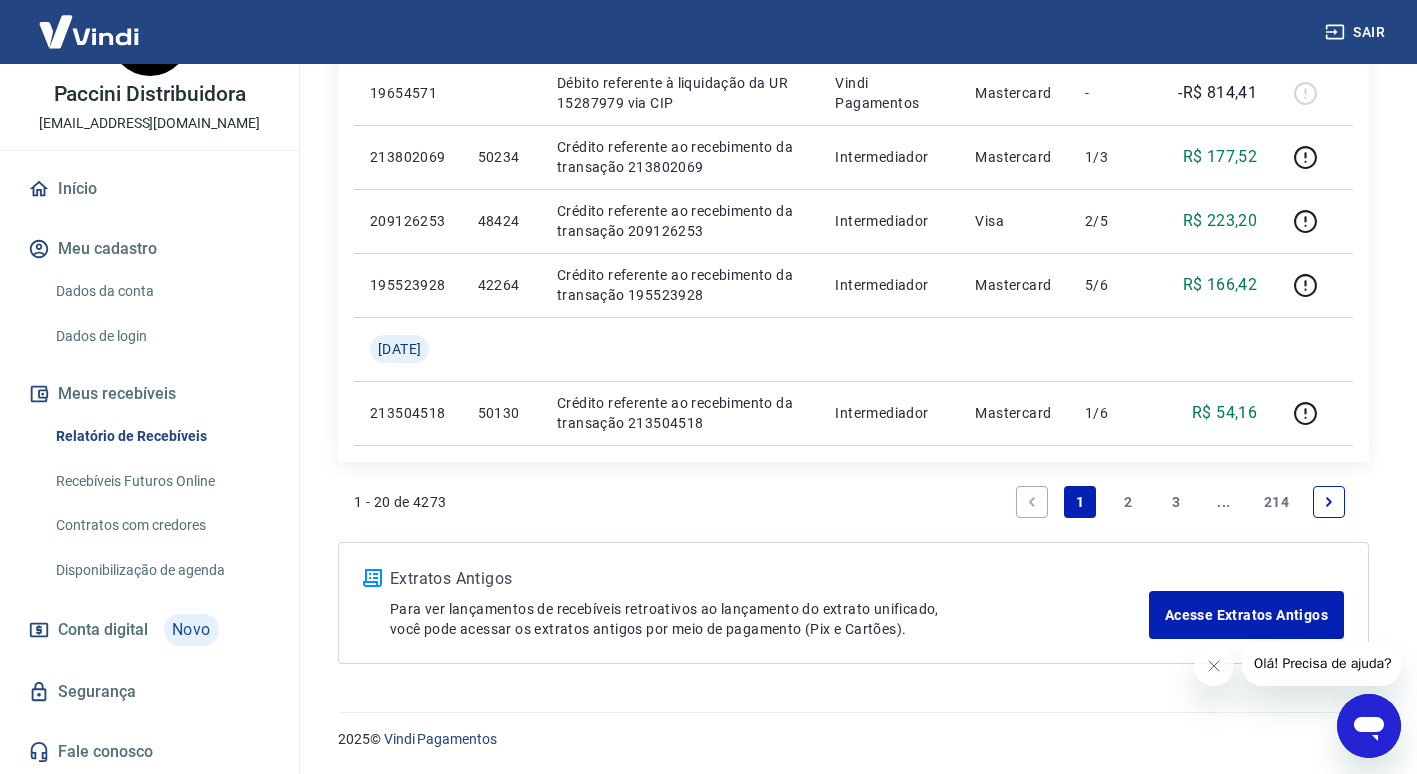 click on "2" at bounding box center (1128, 502) 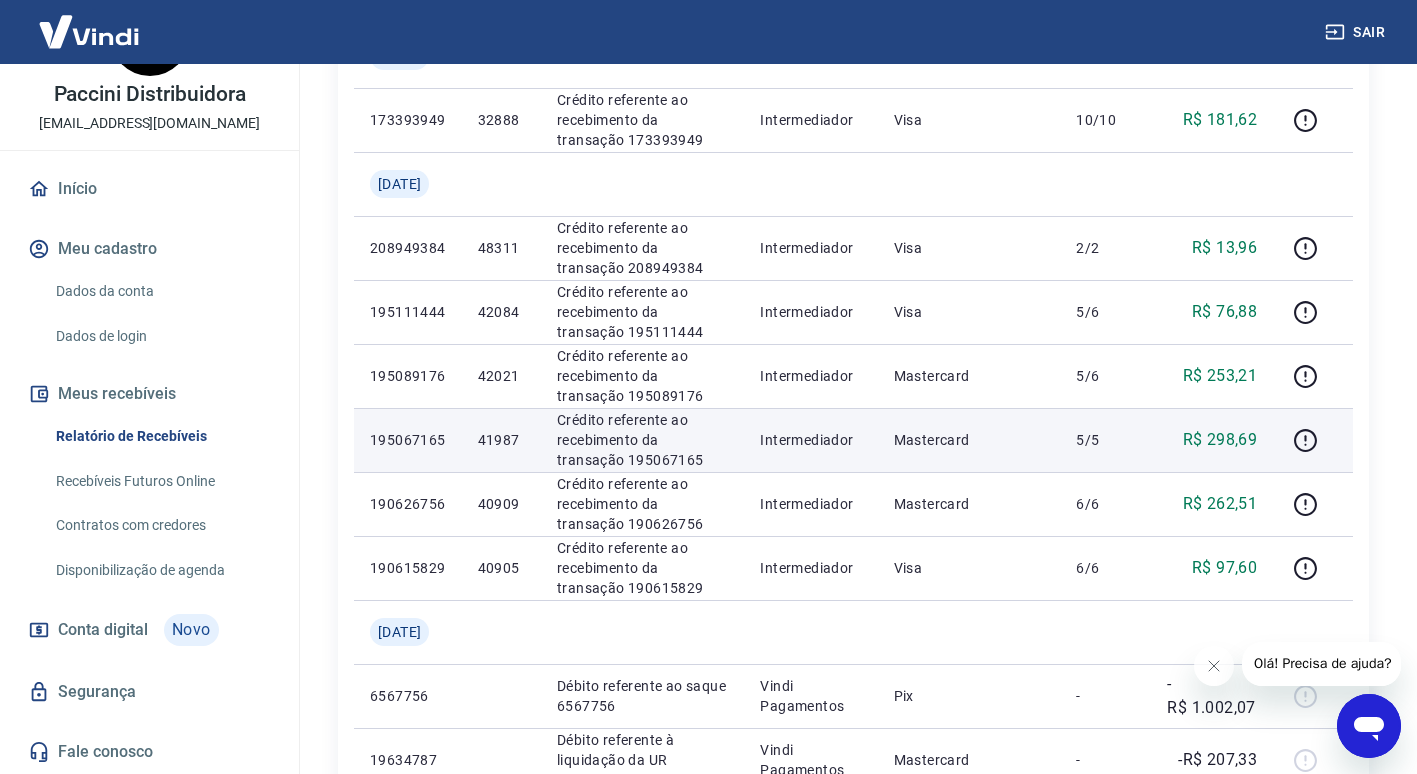 scroll, scrollTop: 500, scrollLeft: 0, axis: vertical 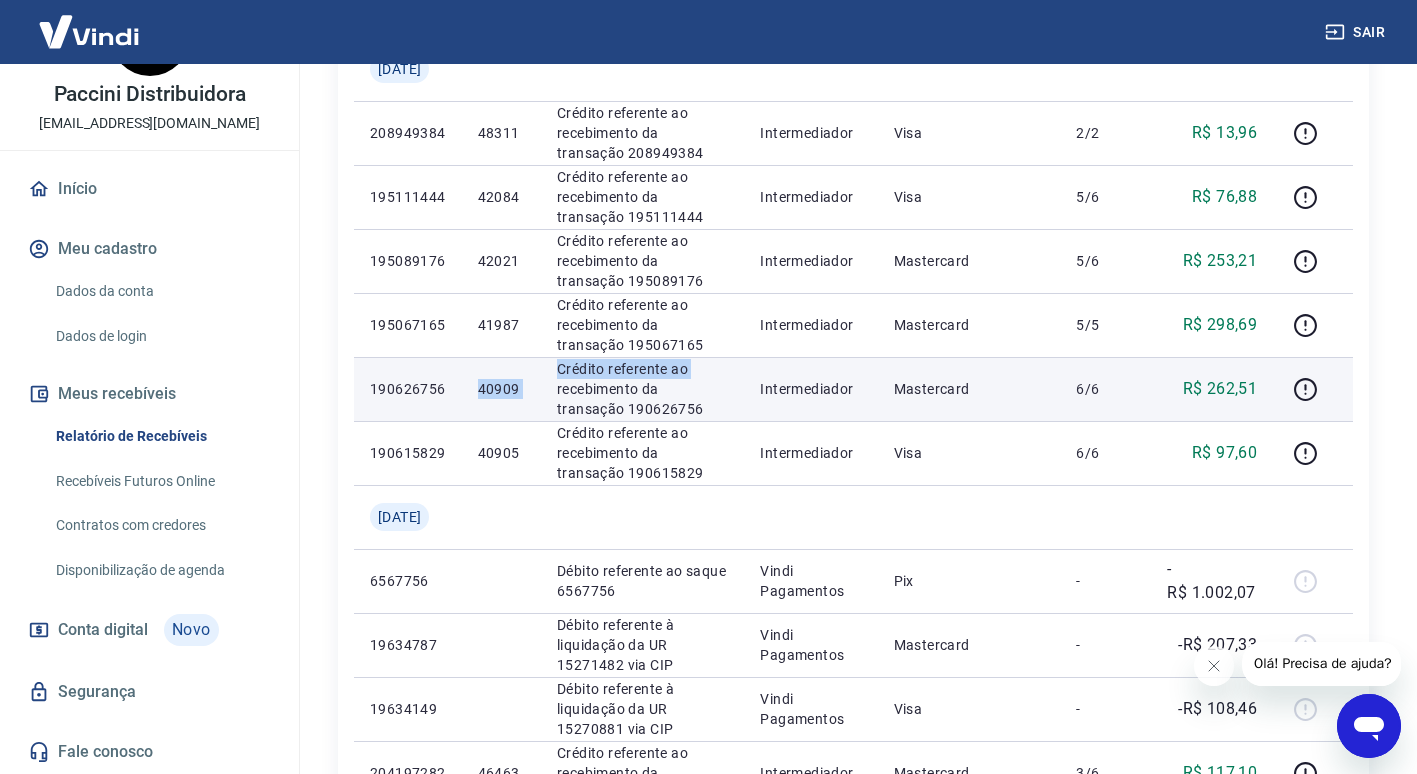drag, startPoint x: 479, startPoint y: 395, endPoint x: 561, endPoint y: 395, distance: 82 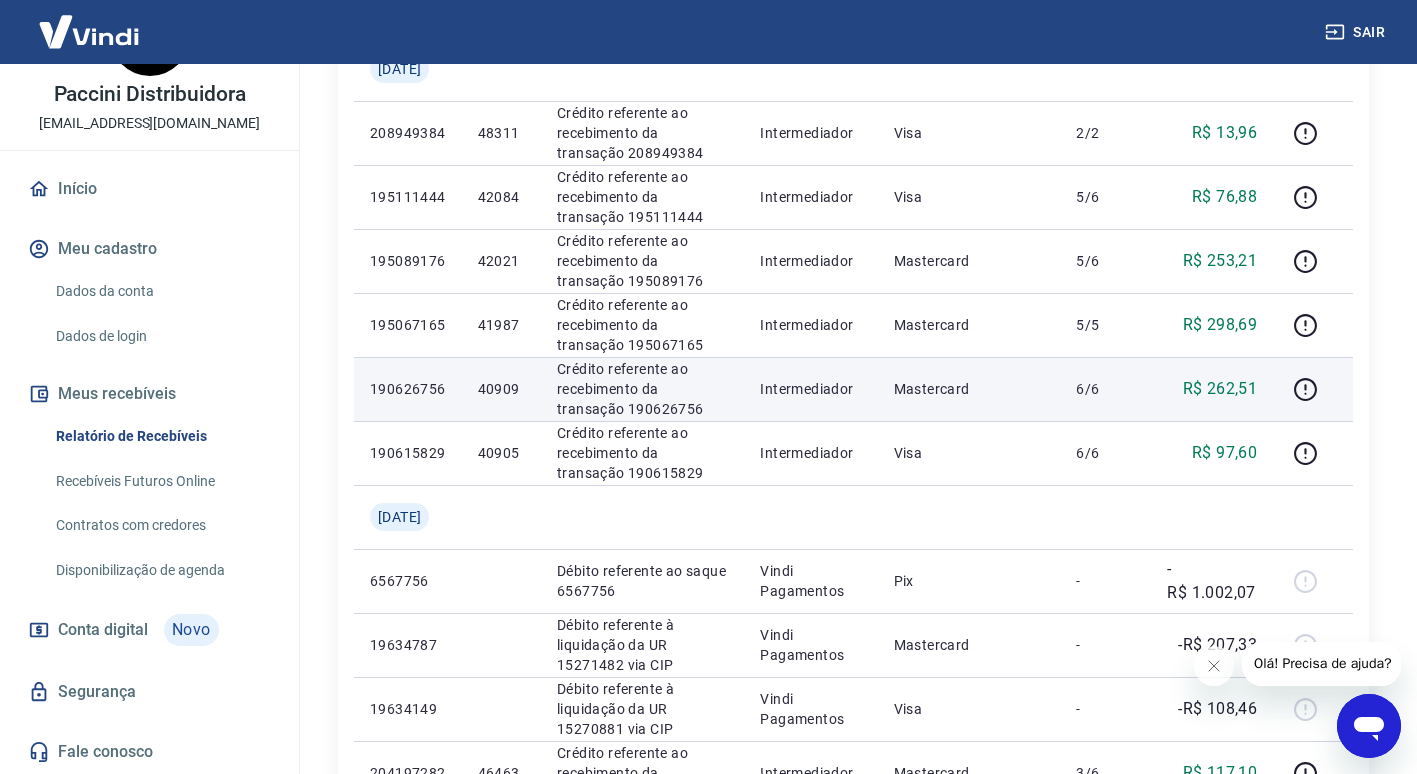 drag, startPoint x: 443, startPoint y: 395, endPoint x: 468, endPoint y: 395, distance: 25 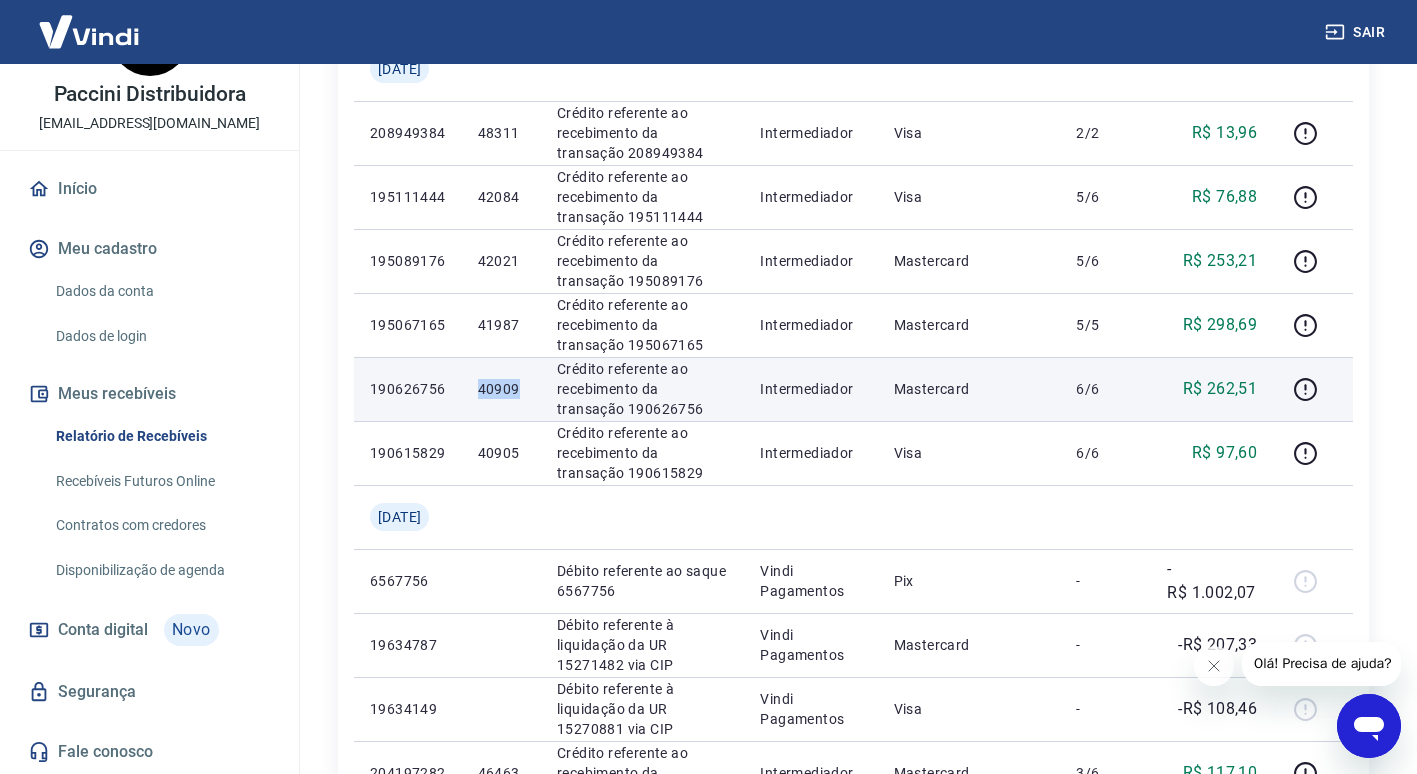 drag, startPoint x: 494, startPoint y: 392, endPoint x: 548, endPoint y: 396, distance: 54.147945 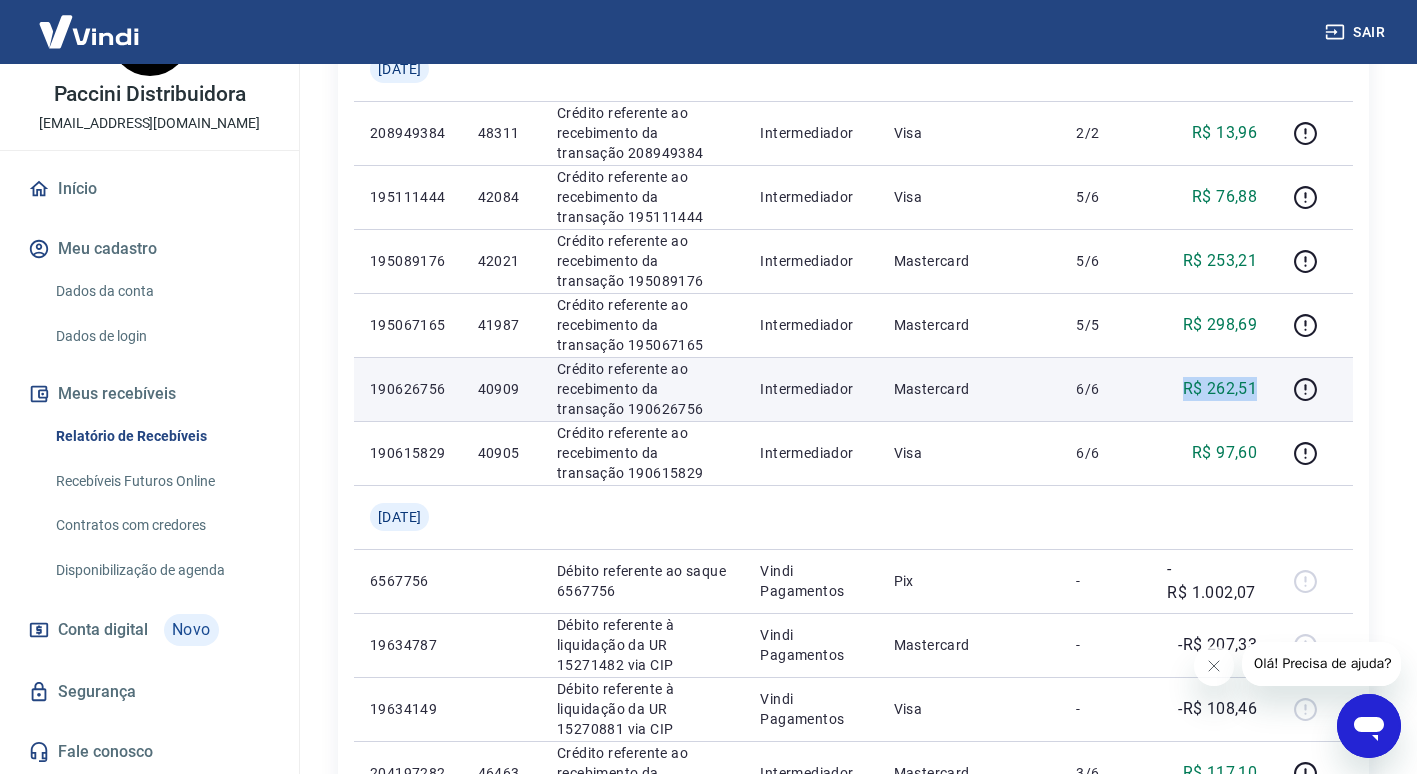 drag, startPoint x: 1182, startPoint y: 386, endPoint x: 1266, endPoint y: 395, distance: 84.48077 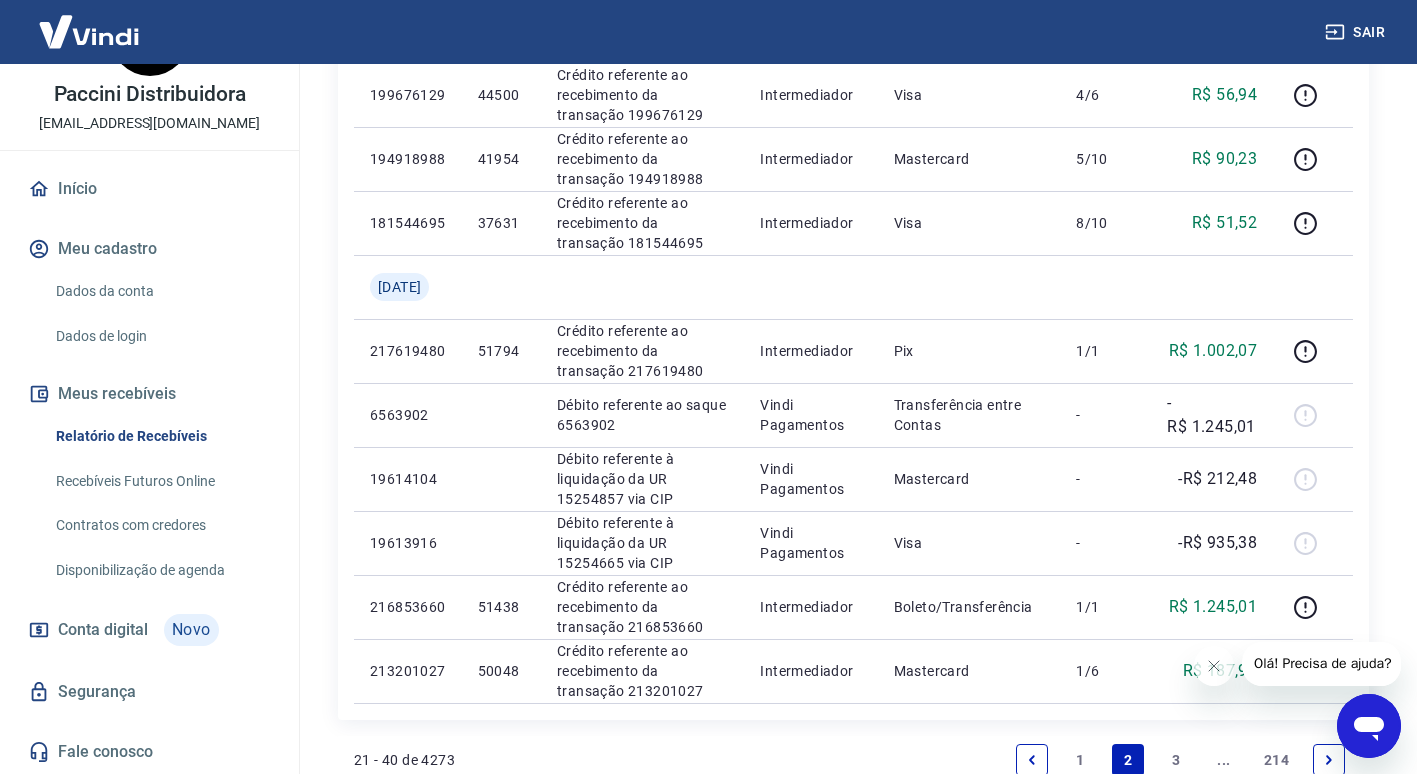 scroll, scrollTop: 1500, scrollLeft: 0, axis: vertical 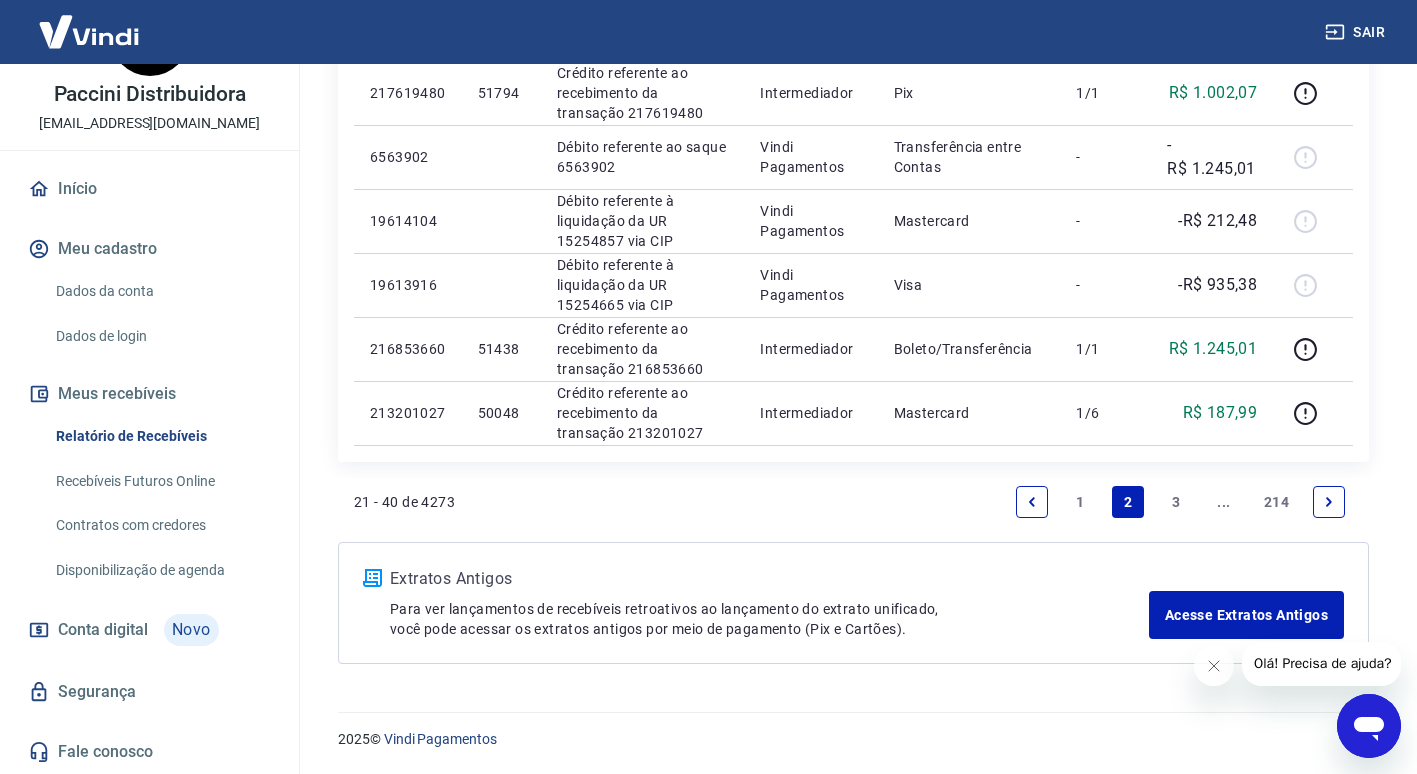 drag, startPoint x: 1087, startPoint y: 508, endPoint x: 1087, endPoint y: 481, distance: 27 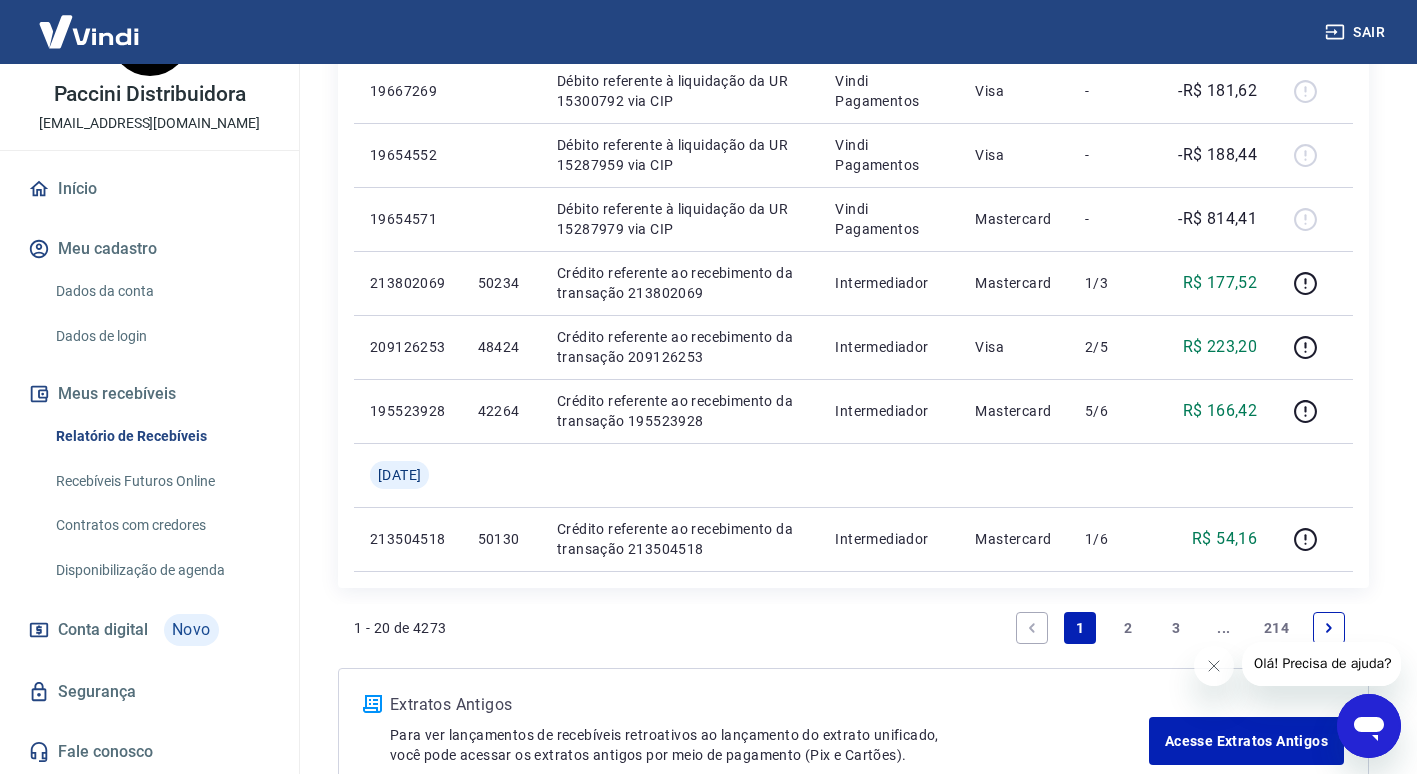 scroll, scrollTop: 1500, scrollLeft: 0, axis: vertical 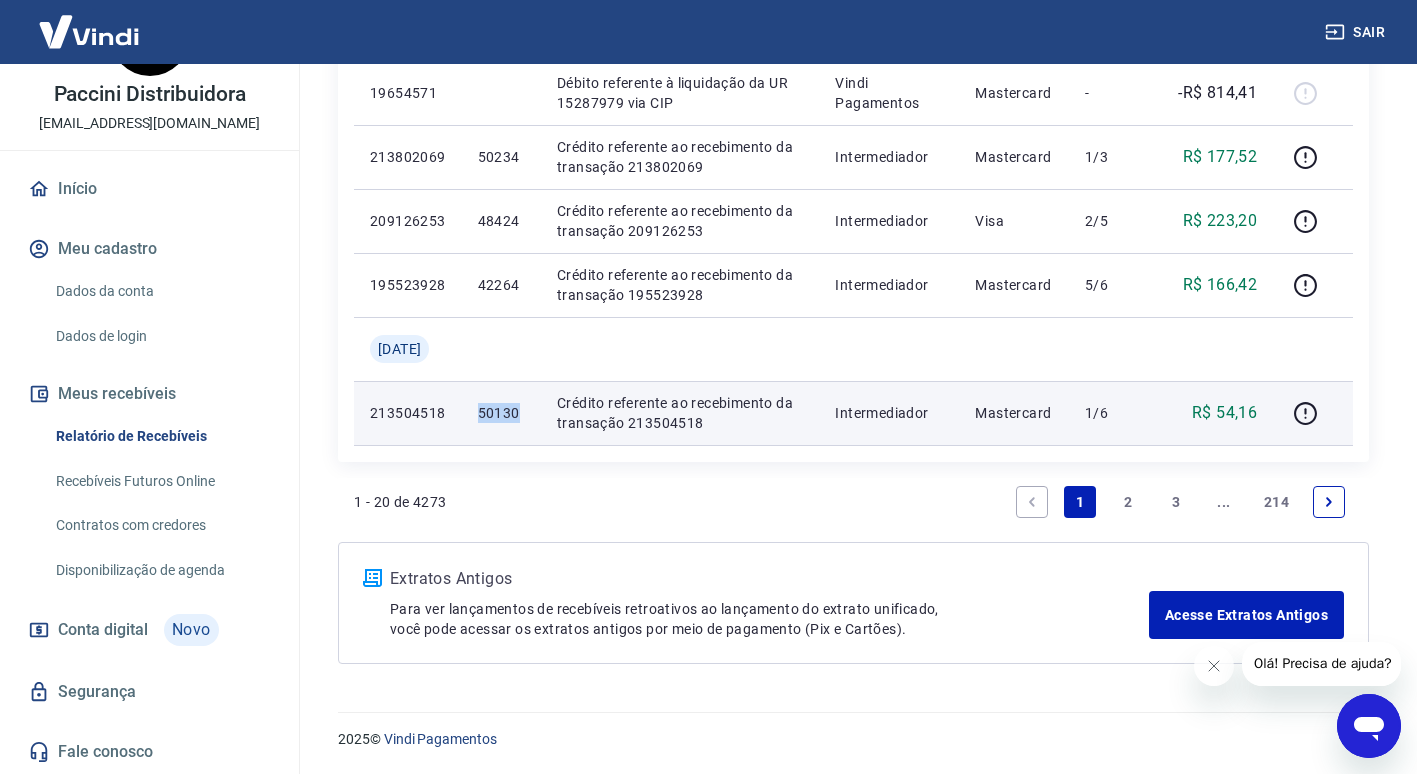 drag, startPoint x: 491, startPoint y: 408, endPoint x: 559, endPoint y: 434, distance: 72.8011 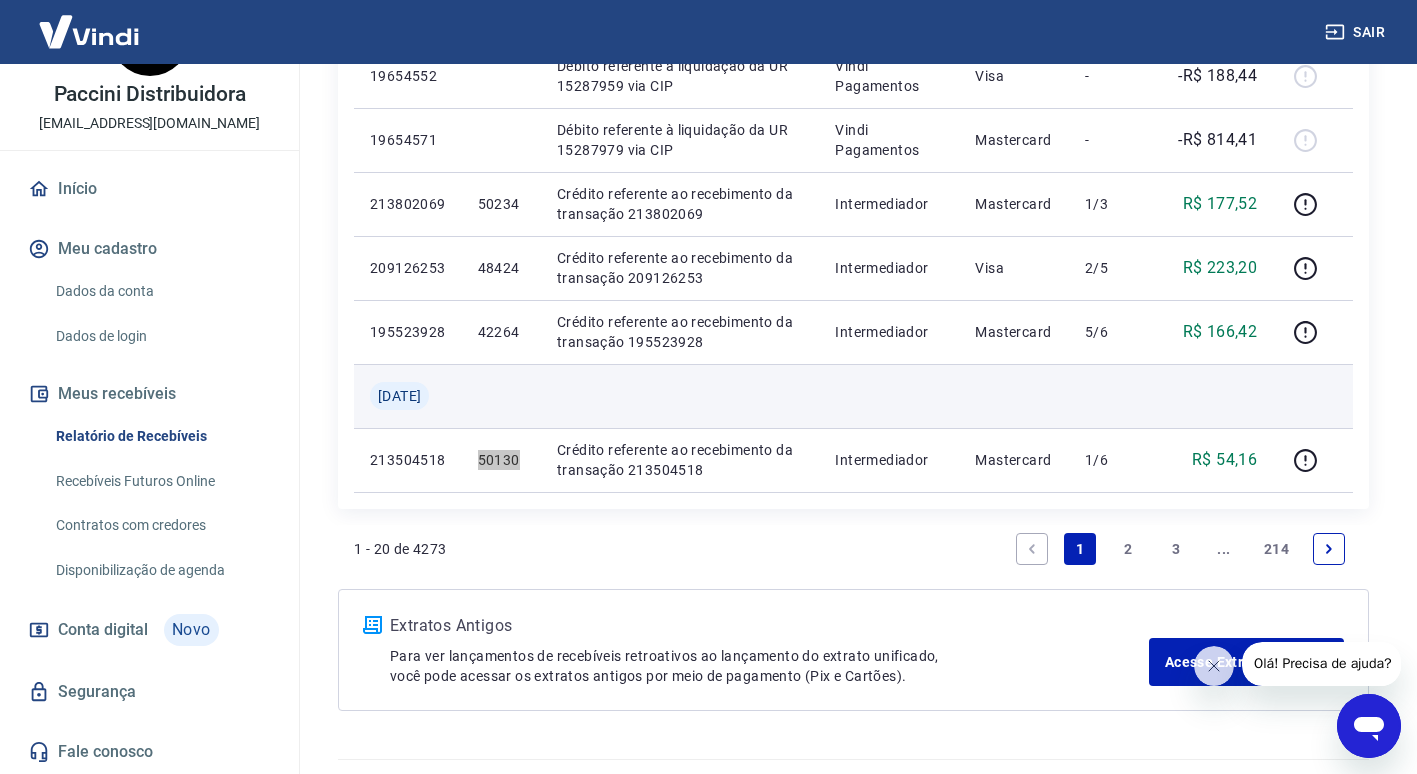 scroll, scrollTop: 1500, scrollLeft: 0, axis: vertical 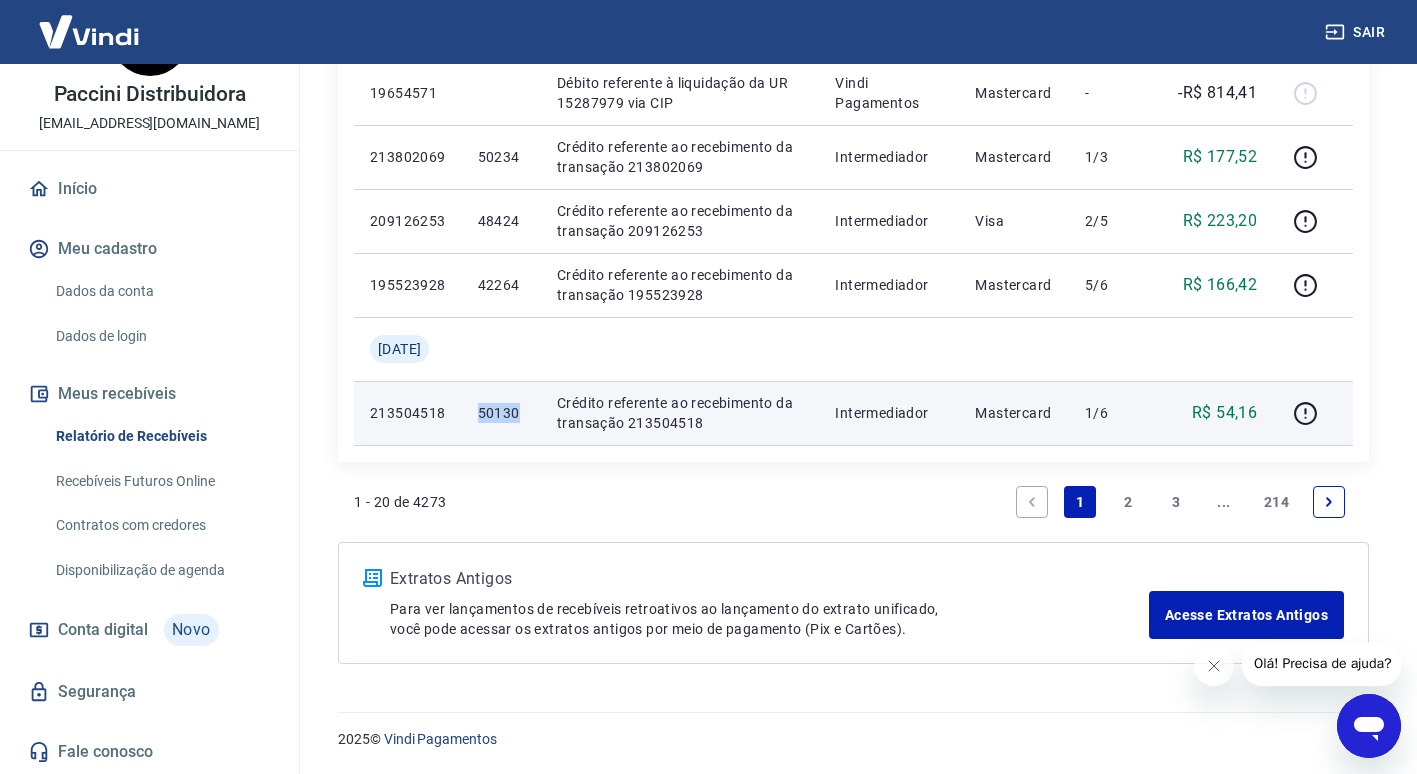 click on "Crédito referente ao recebimento da transação 213504518" at bounding box center (680, 413) 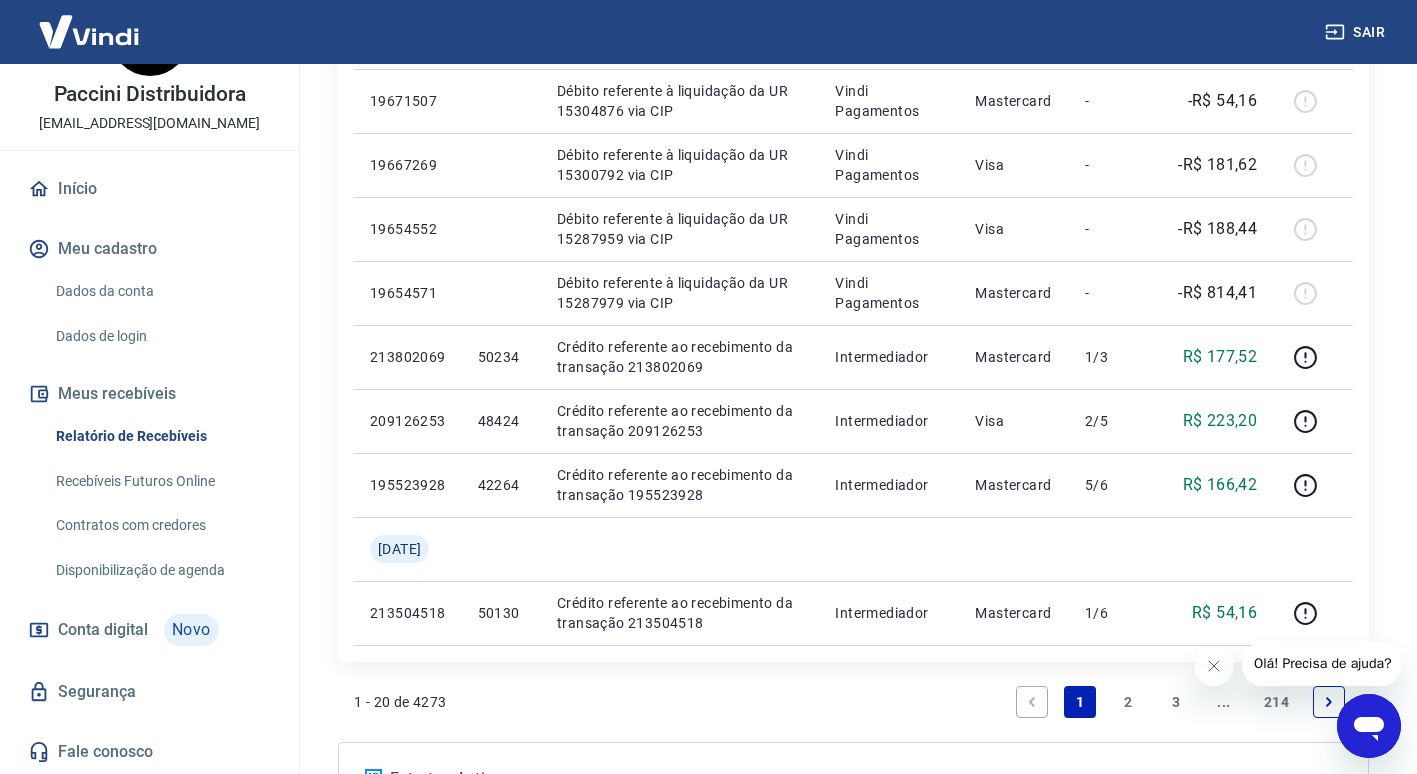 scroll, scrollTop: 1500, scrollLeft: 0, axis: vertical 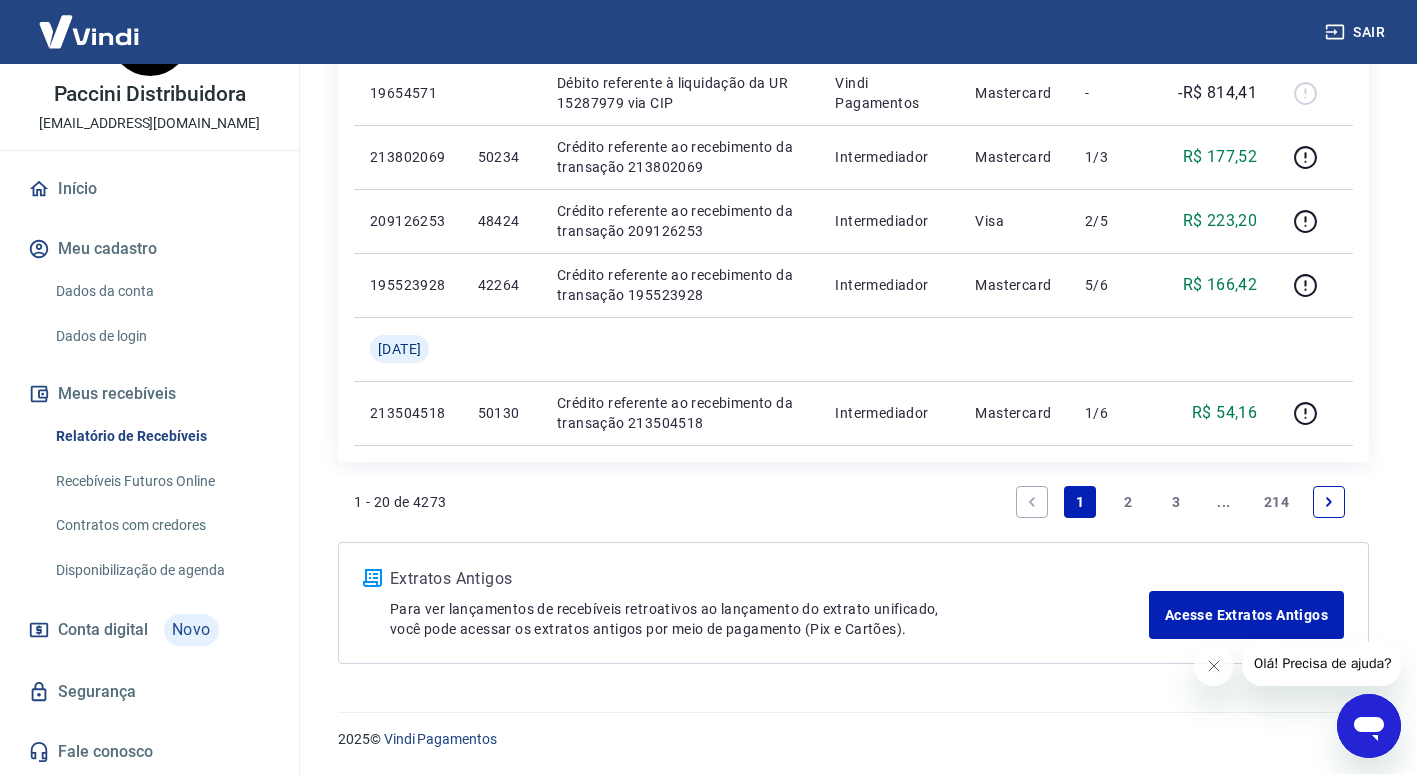 click on "2" at bounding box center (1128, 502) 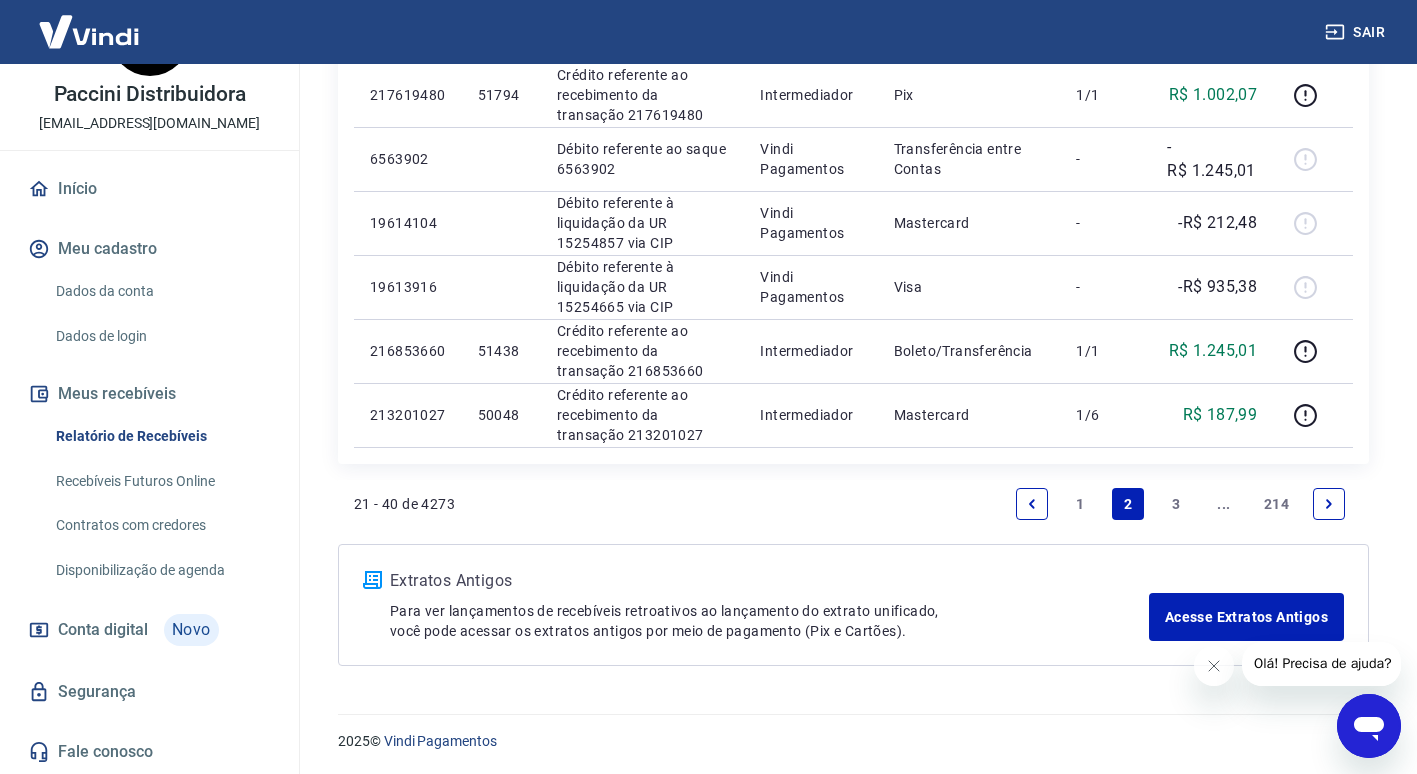 scroll, scrollTop: 1500, scrollLeft: 0, axis: vertical 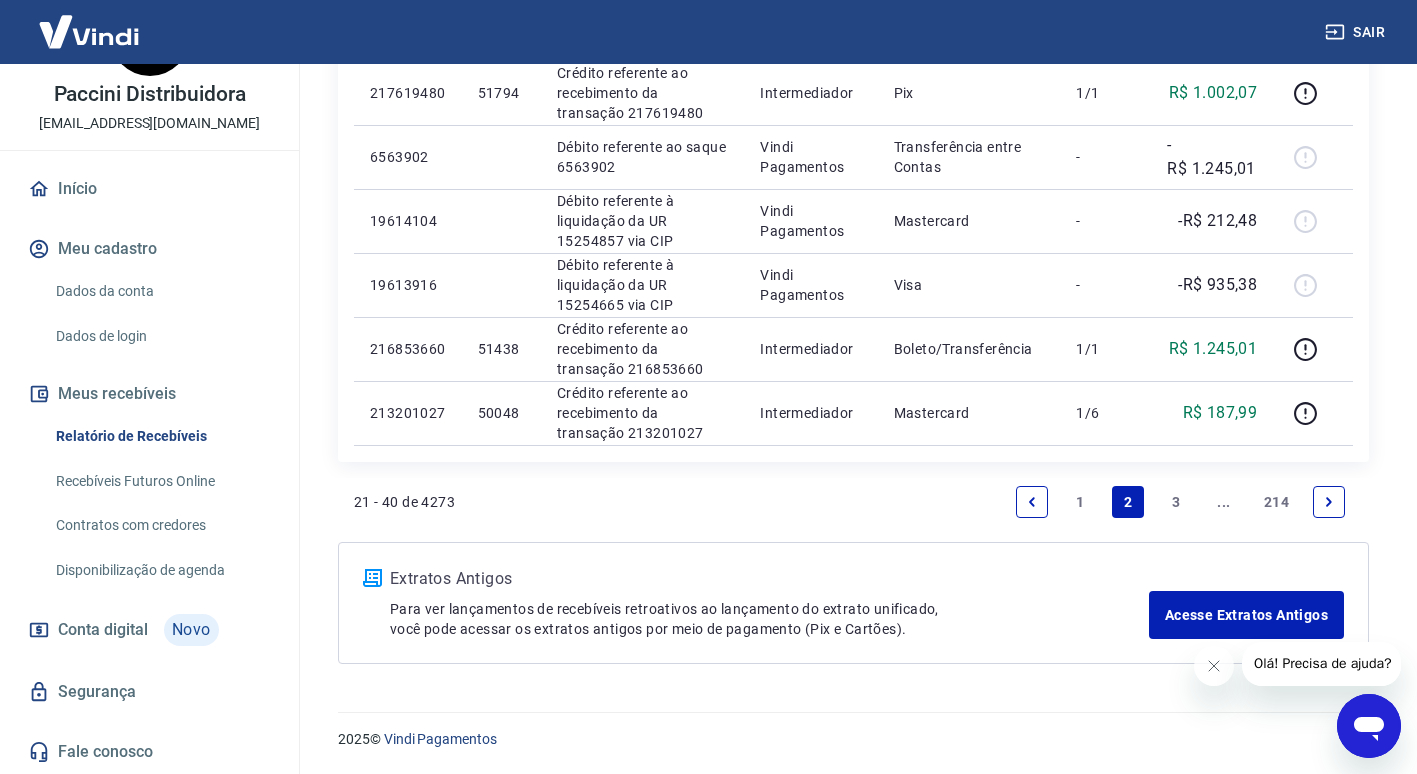 click on "1" at bounding box center [1080, 502] 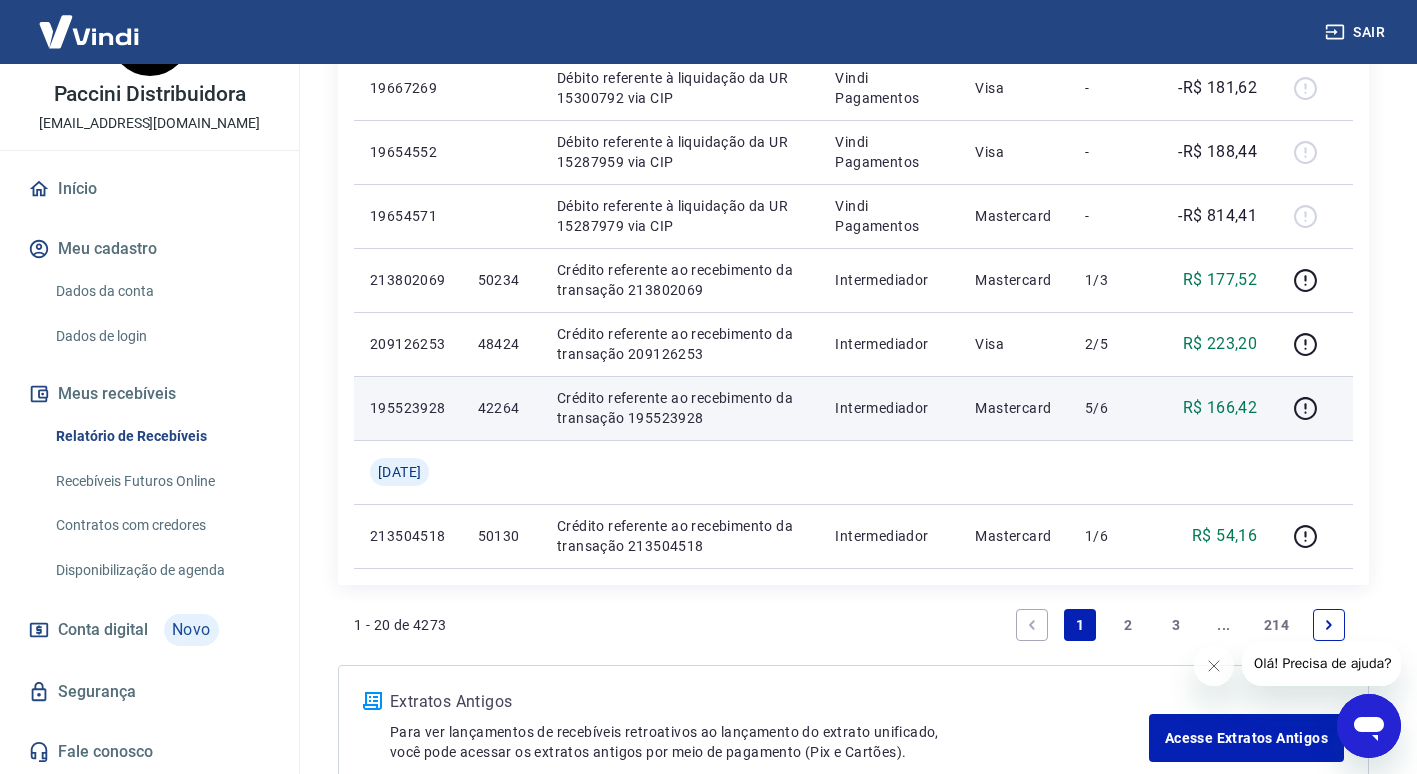 scroll, scrollTop: 1400, scrollLeft: 0, axis: vertical 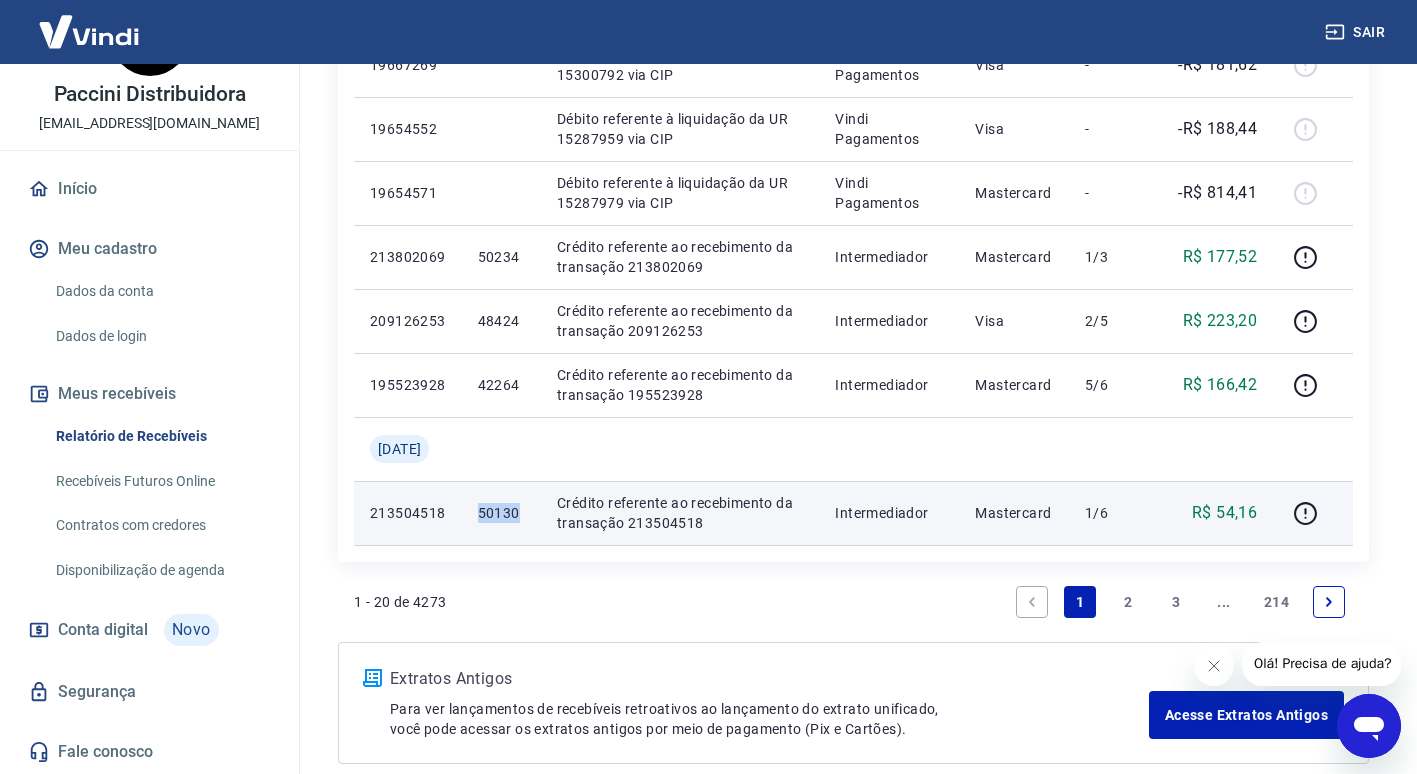 drag, startPoint x: 490, startPoint y: 513, endPoint x: 538, endPoint y: 513, distance: 48 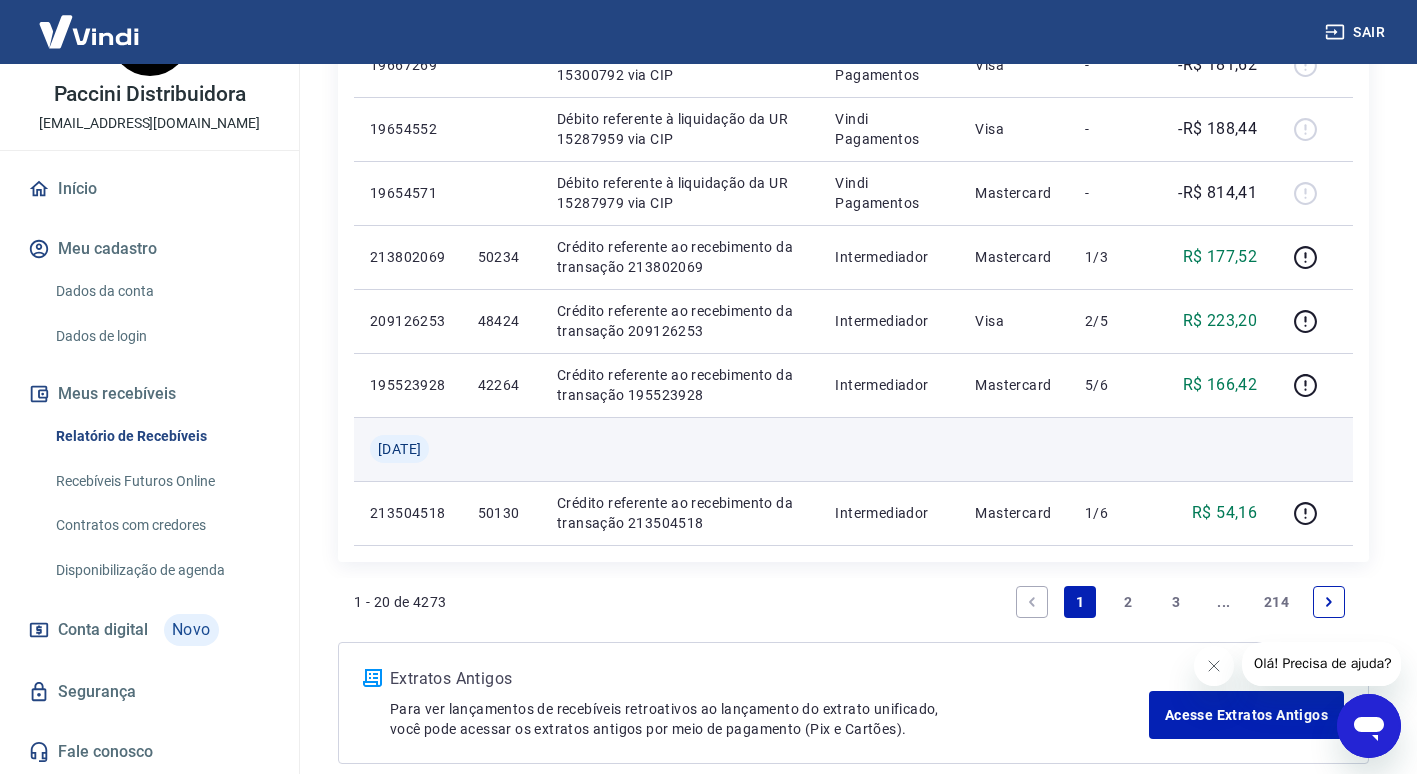 click at bounding box center (680, 449) 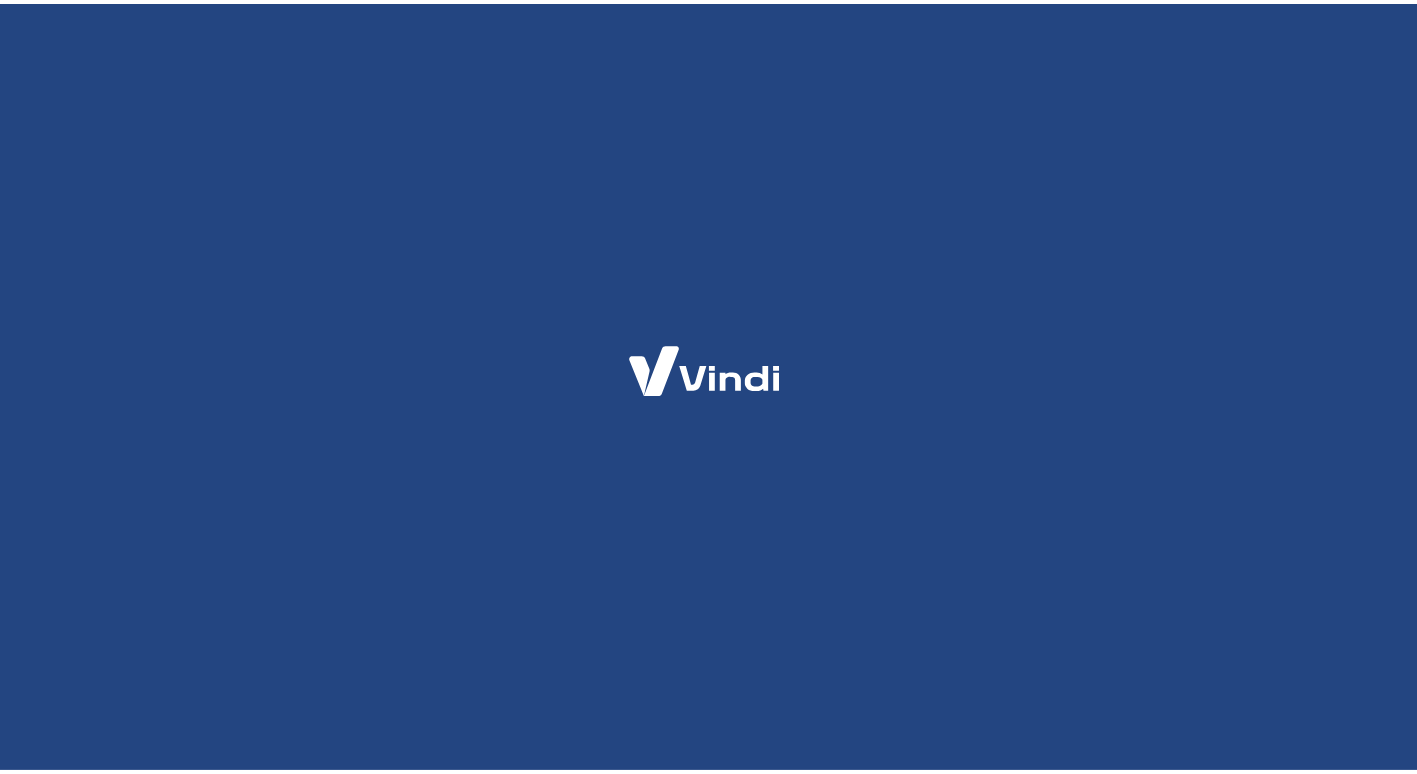 scroll, scrollTop: 0, scrollLeft: 0, axis: both 